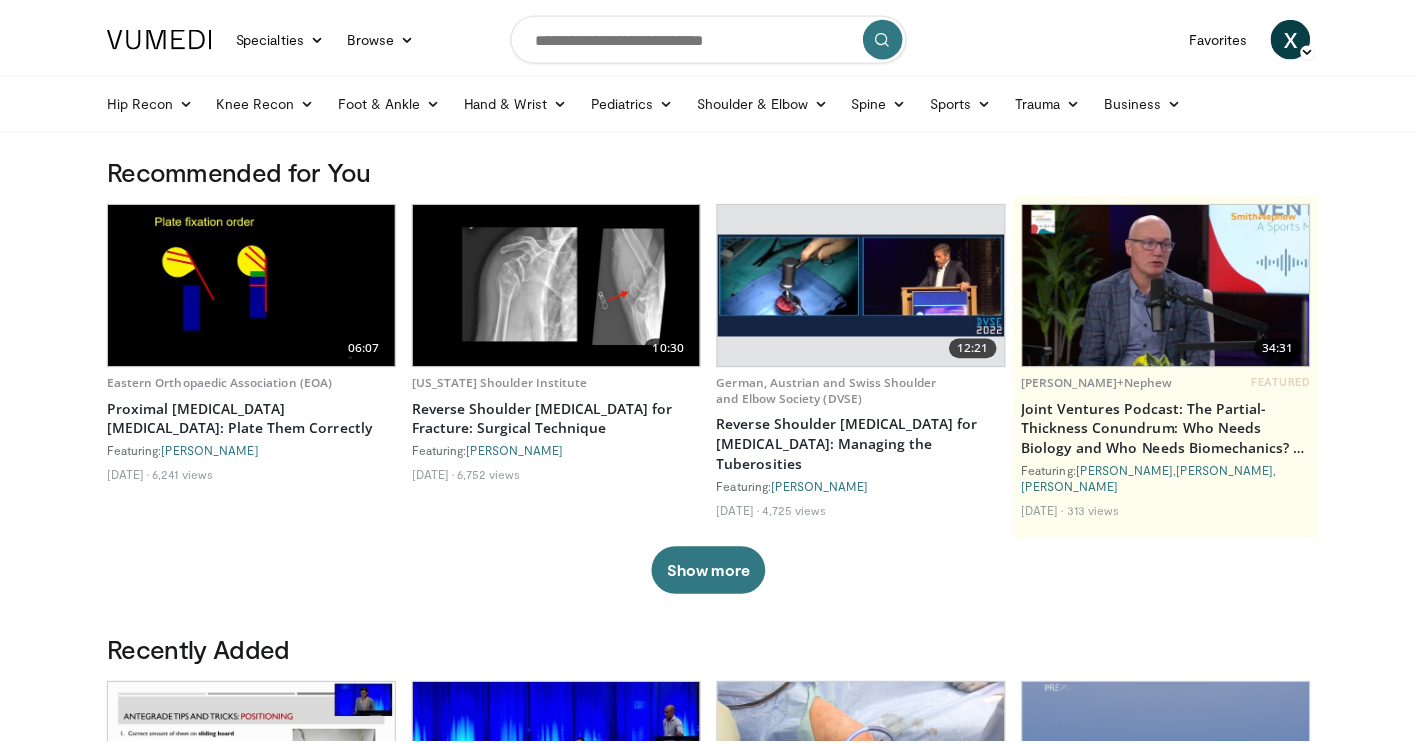scroll, scrollTop: 0, scrollLeft: 0, axis: both 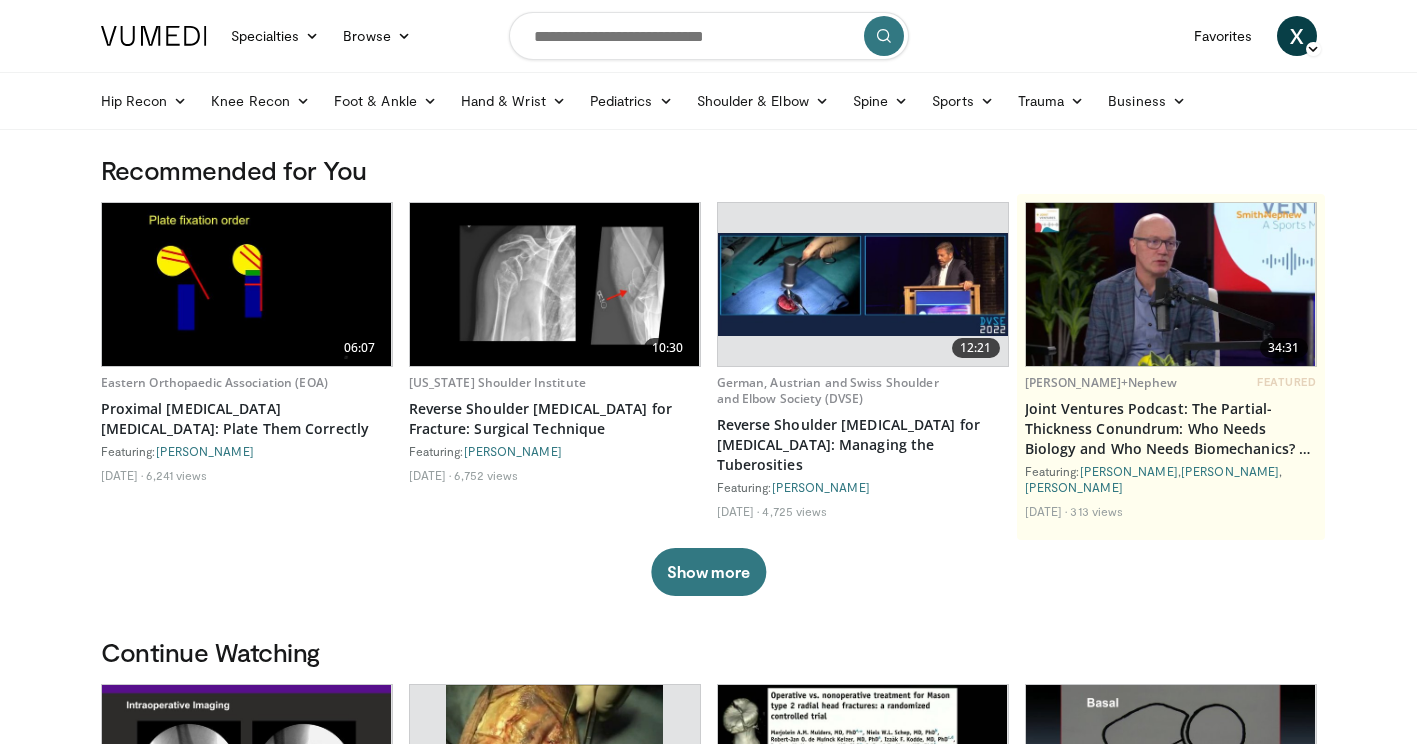 drag, startPoint x: 43, startPoint y: 115, endPoint x: 617, endPoint y: 467, distance: 673.33496 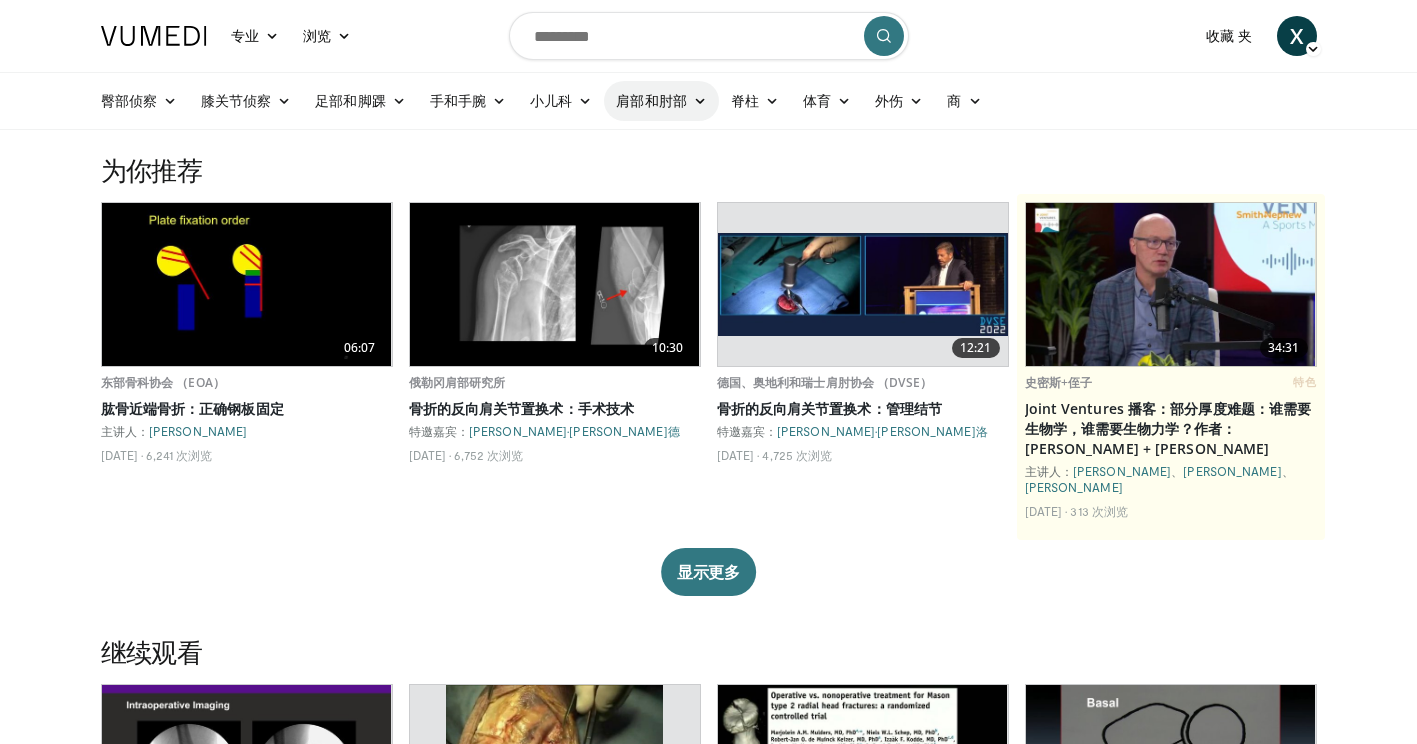 click on "肩部和肘部" at bounding box center [661, 101] 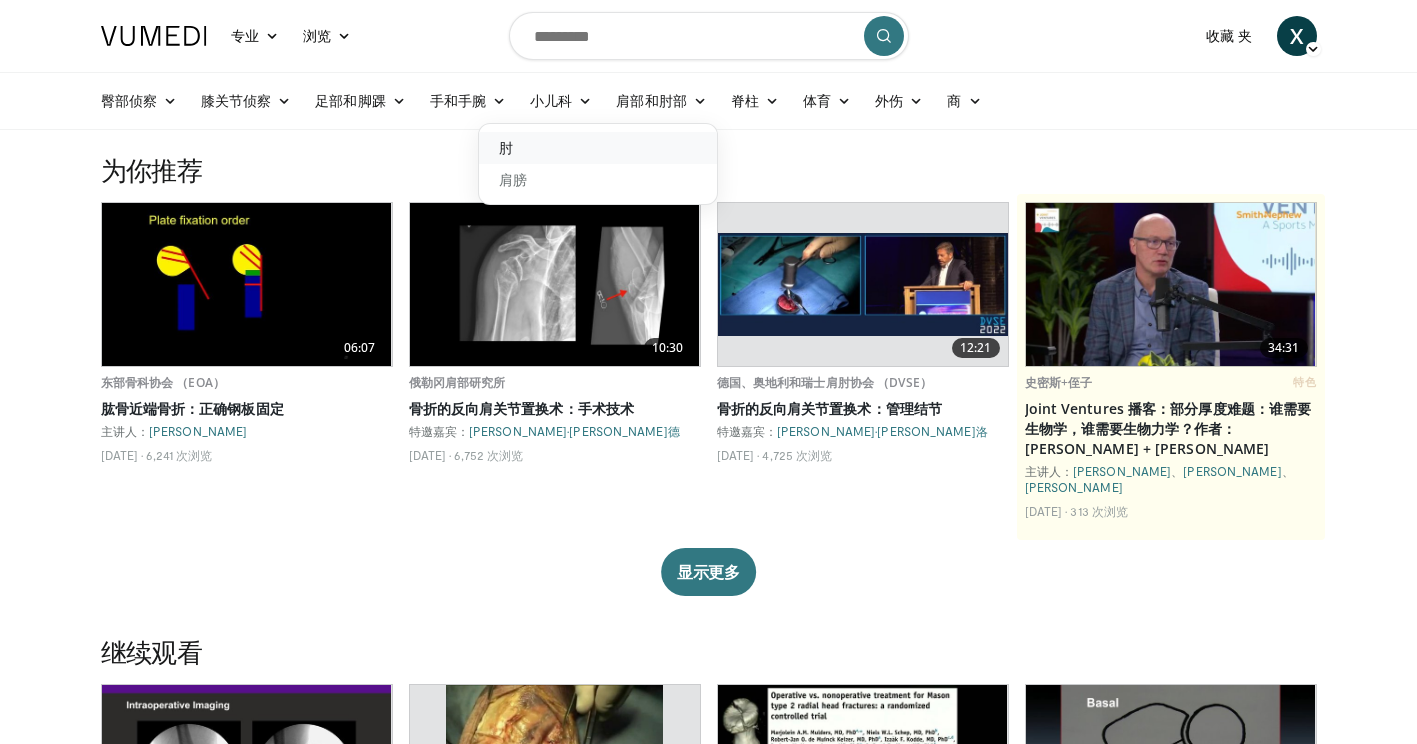 click on "肘" at bounding box center (598, 148) 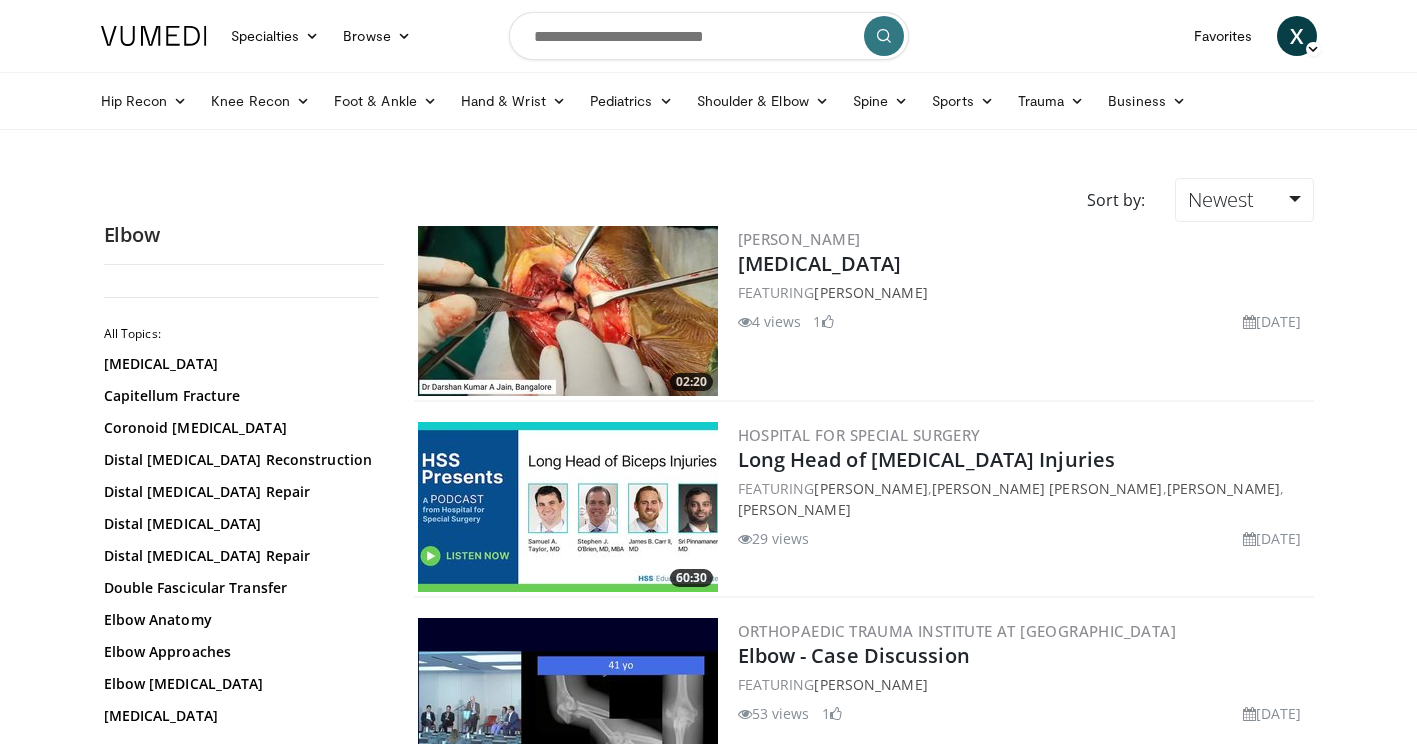 scroll, scrollTop: 0, scrollLeft: 0, axis: both 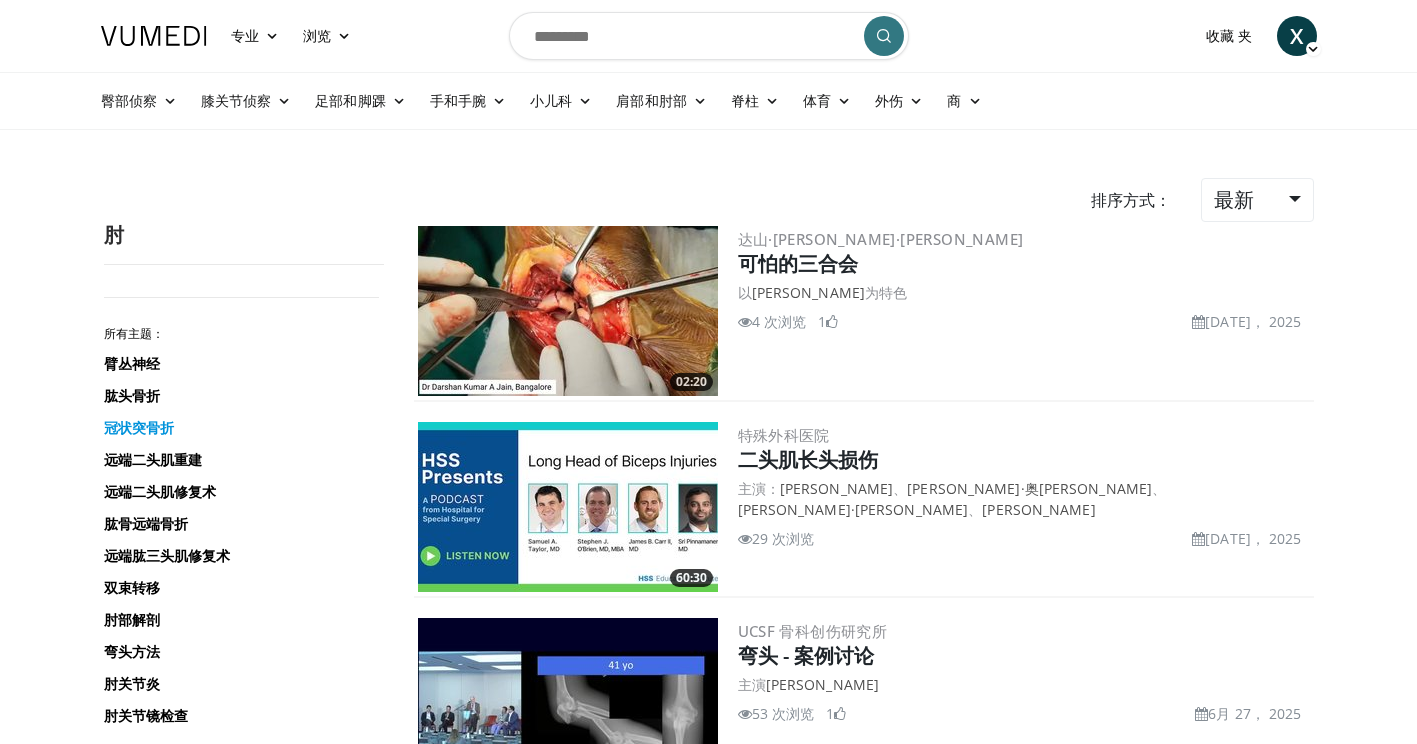 click on "冠状突骨折" at bounding box center (239, 428) 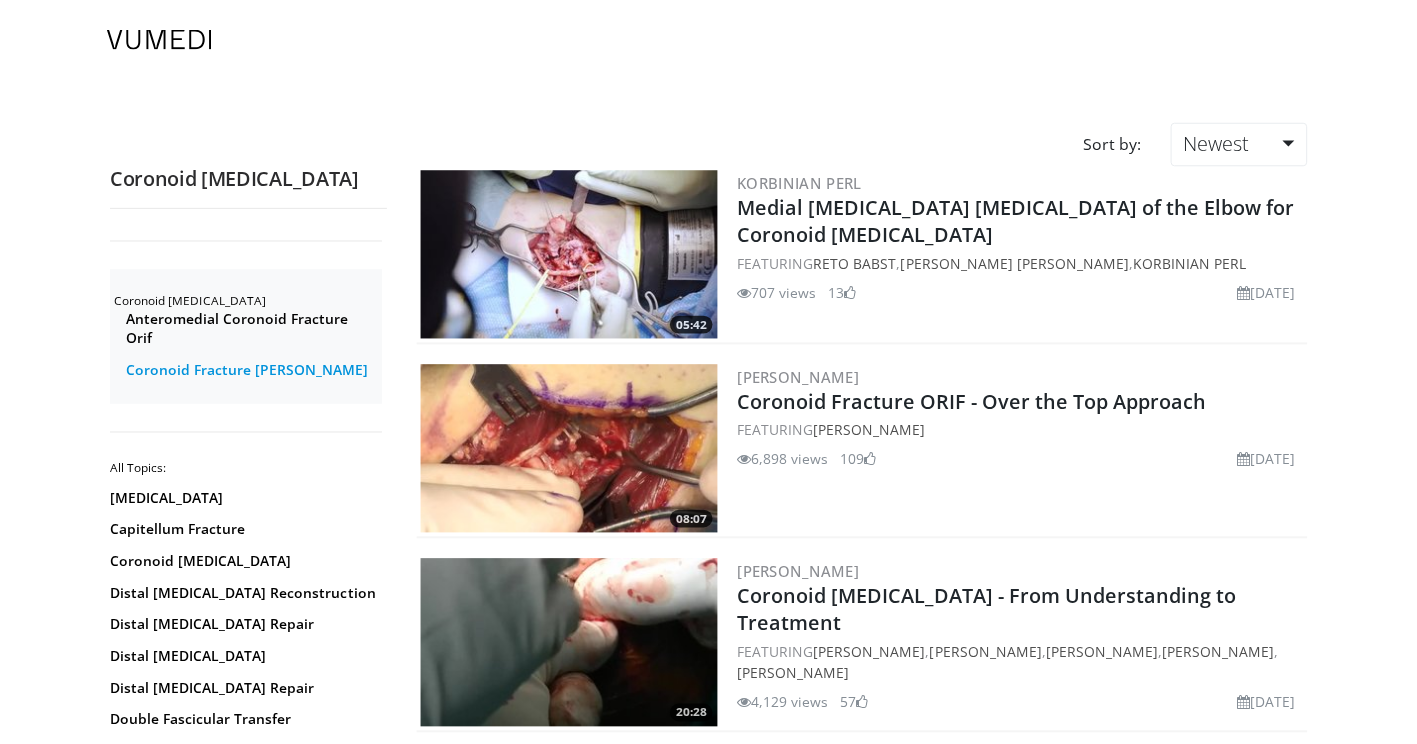 scroll, scrollTop: 0, scrollLeft: 0, axis: both 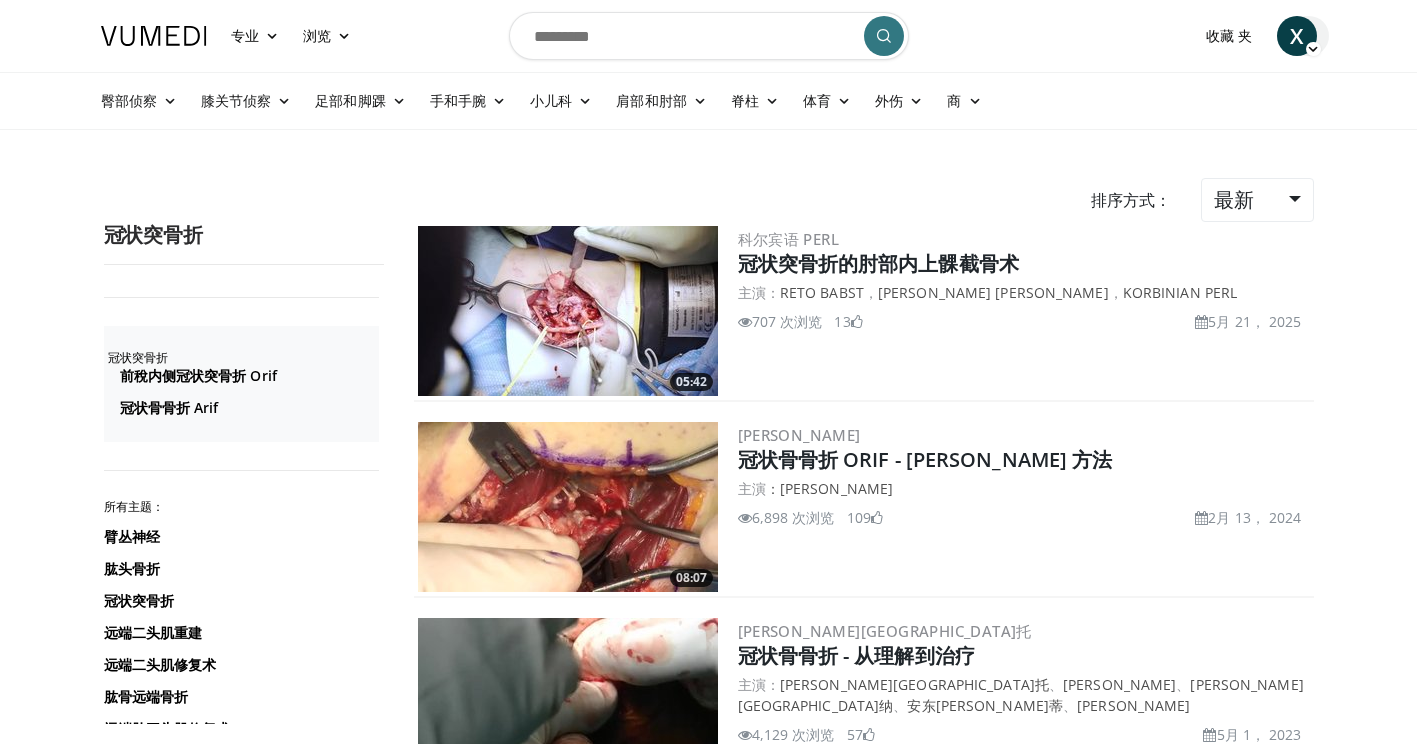 click on "X" at bounding box center (1297, 36) 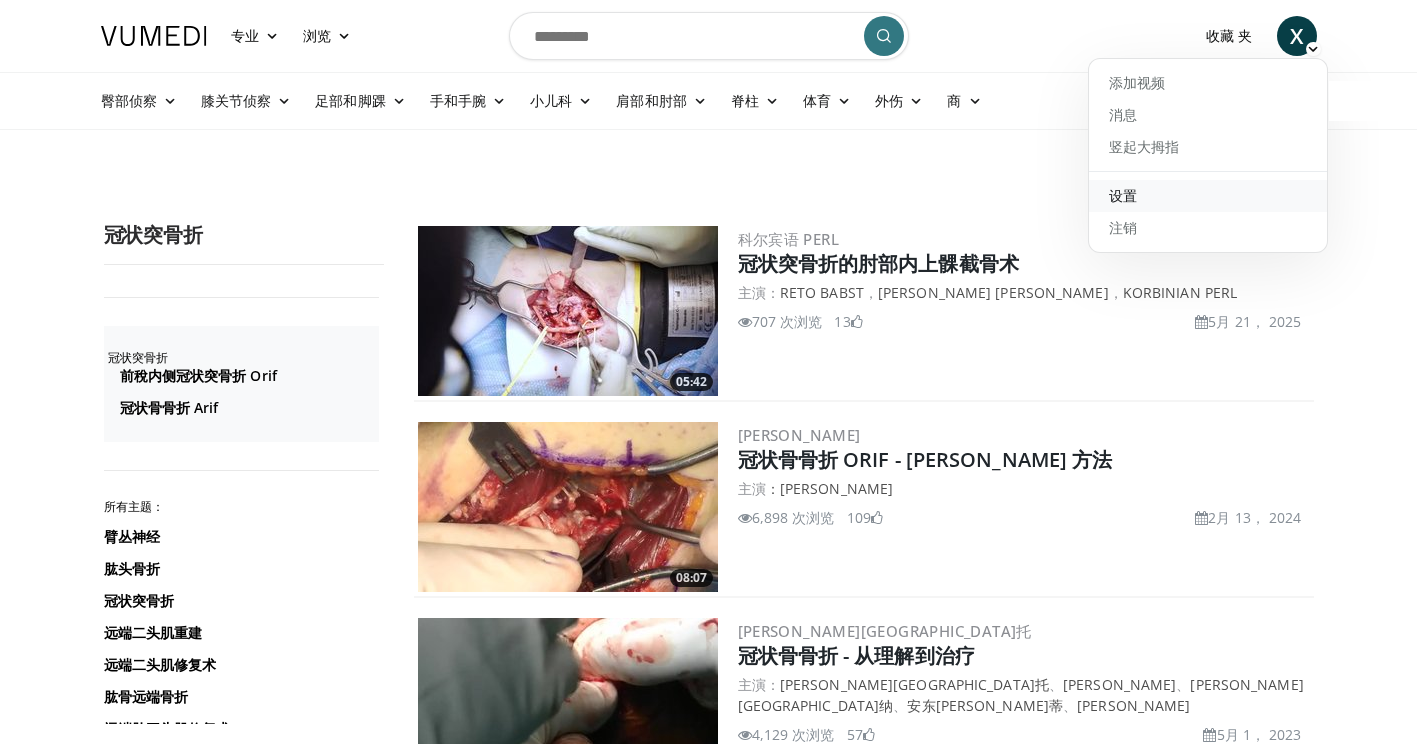 click on "设置" at bounding box center (1208, 196) 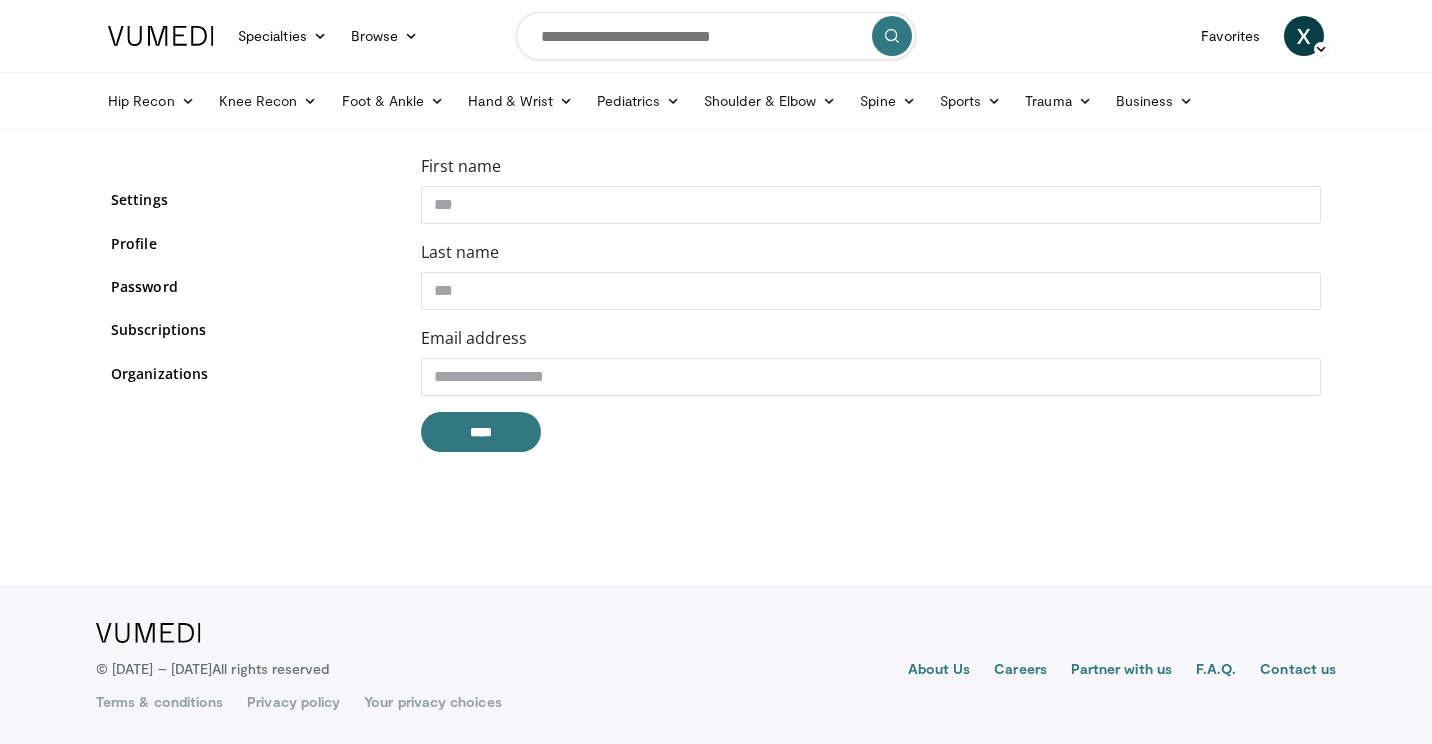 scroll, scrollTop: 0, scrollLeft: 0, axis: both 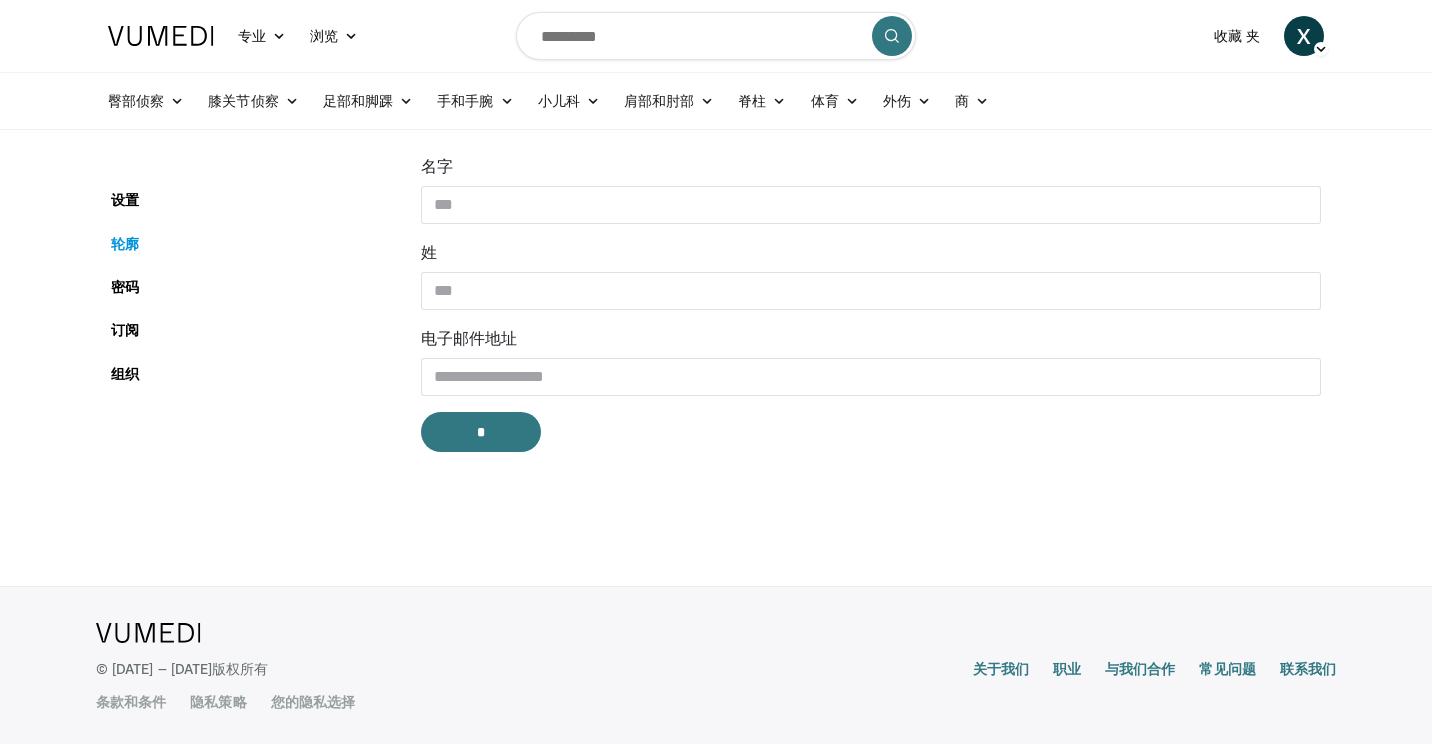 click on "轮廓" at bounding box center [251, 243] 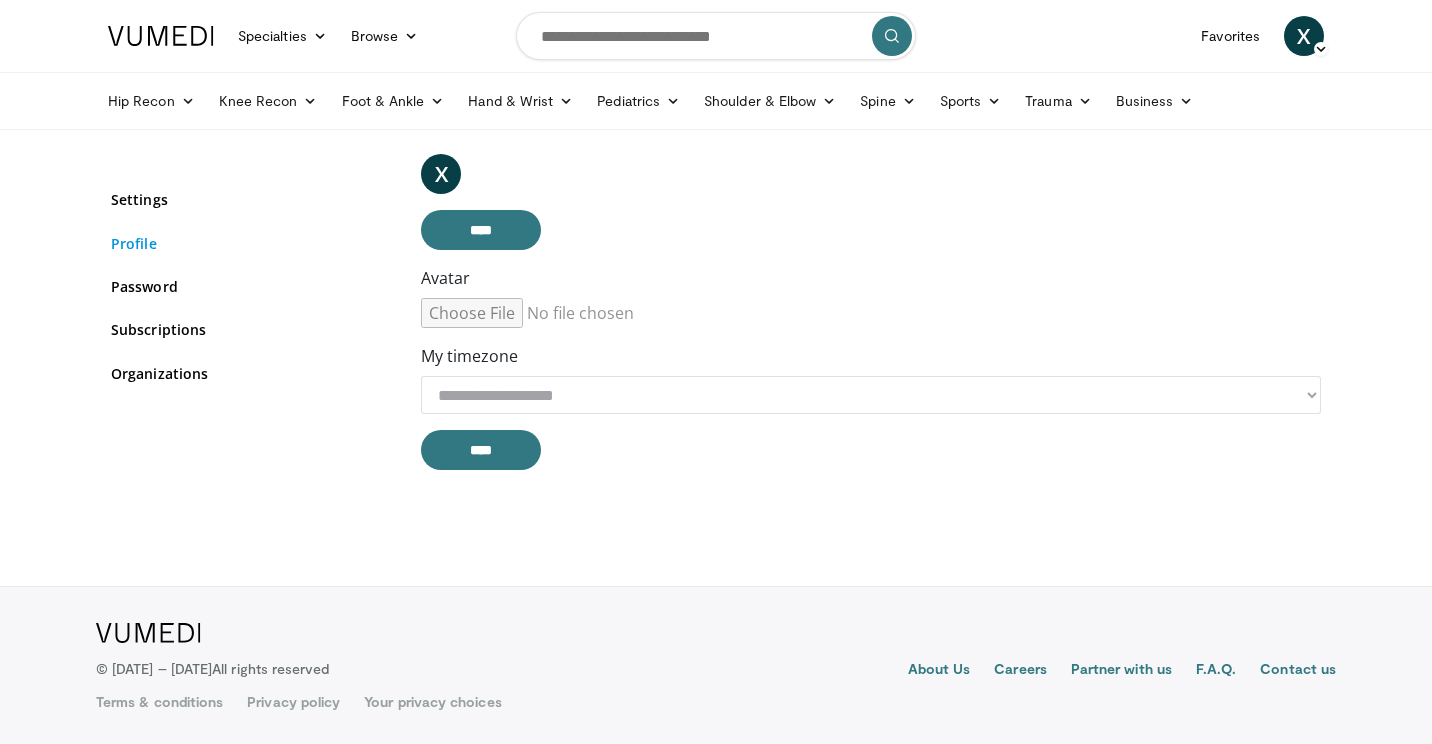 scroll, scrollTop: 0, scrollLeft: 0, axis: both 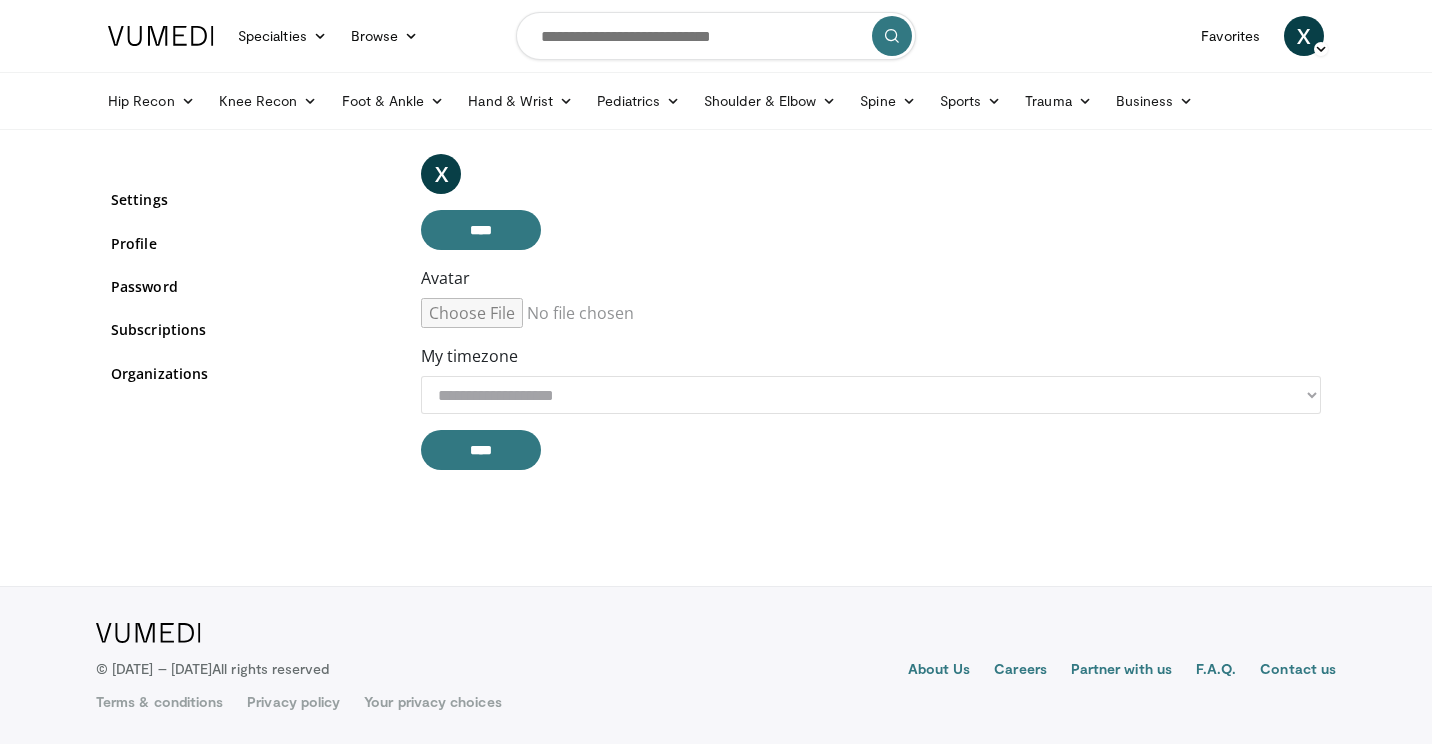 drag, startPoint x: 233, startPoint y: 206, endPoint x: 117, endPoint y: 148, distance: 129.69194 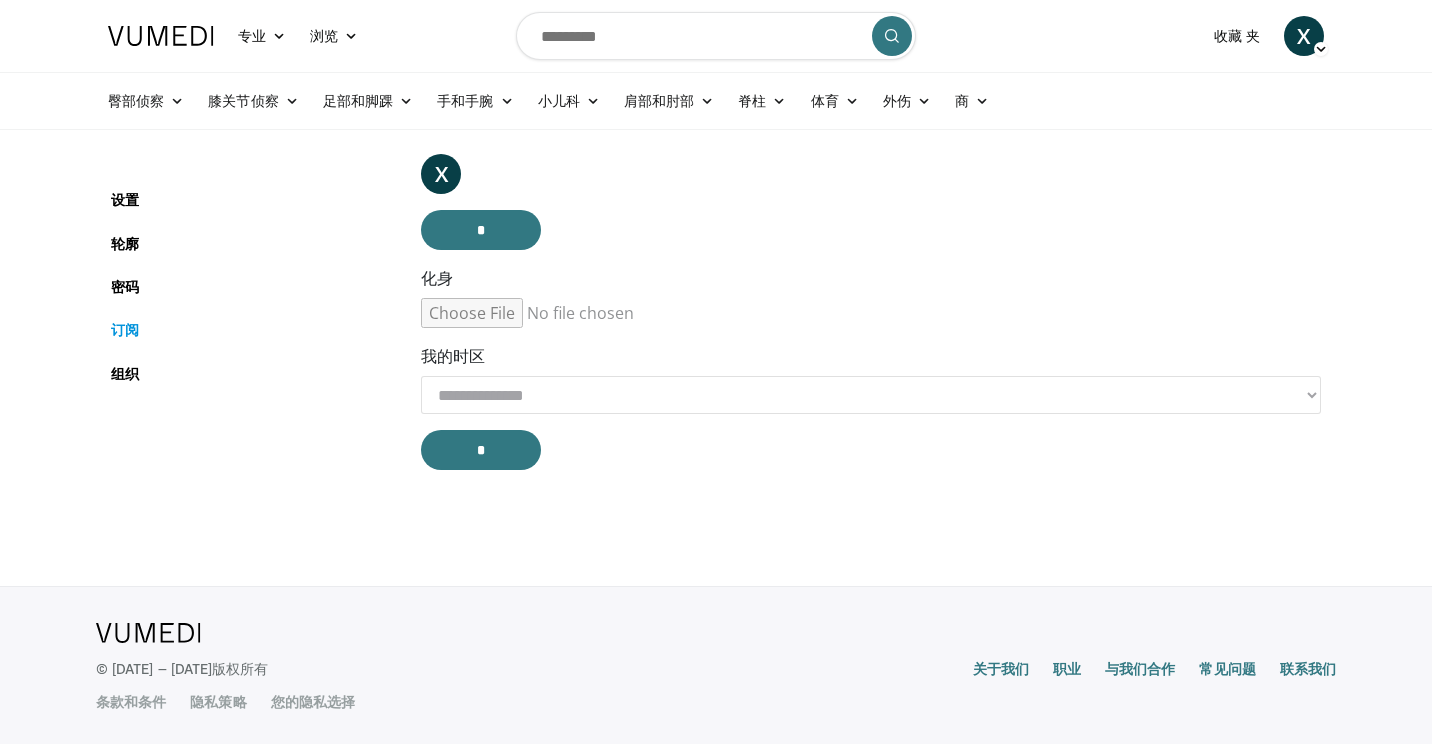 click on "订阅" at bounding box center (251, 329) 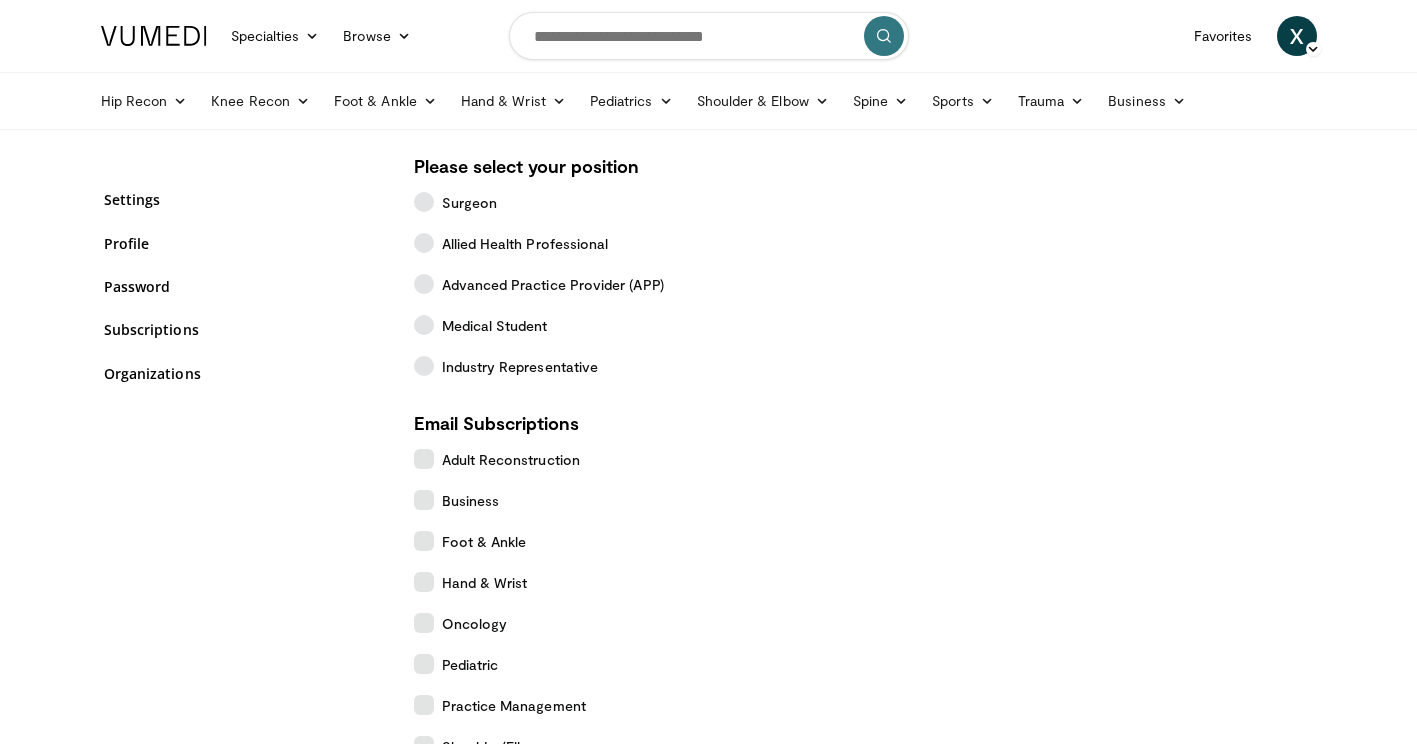 scroll, scrollTop: 0, scrollLeft: 0, axis: both 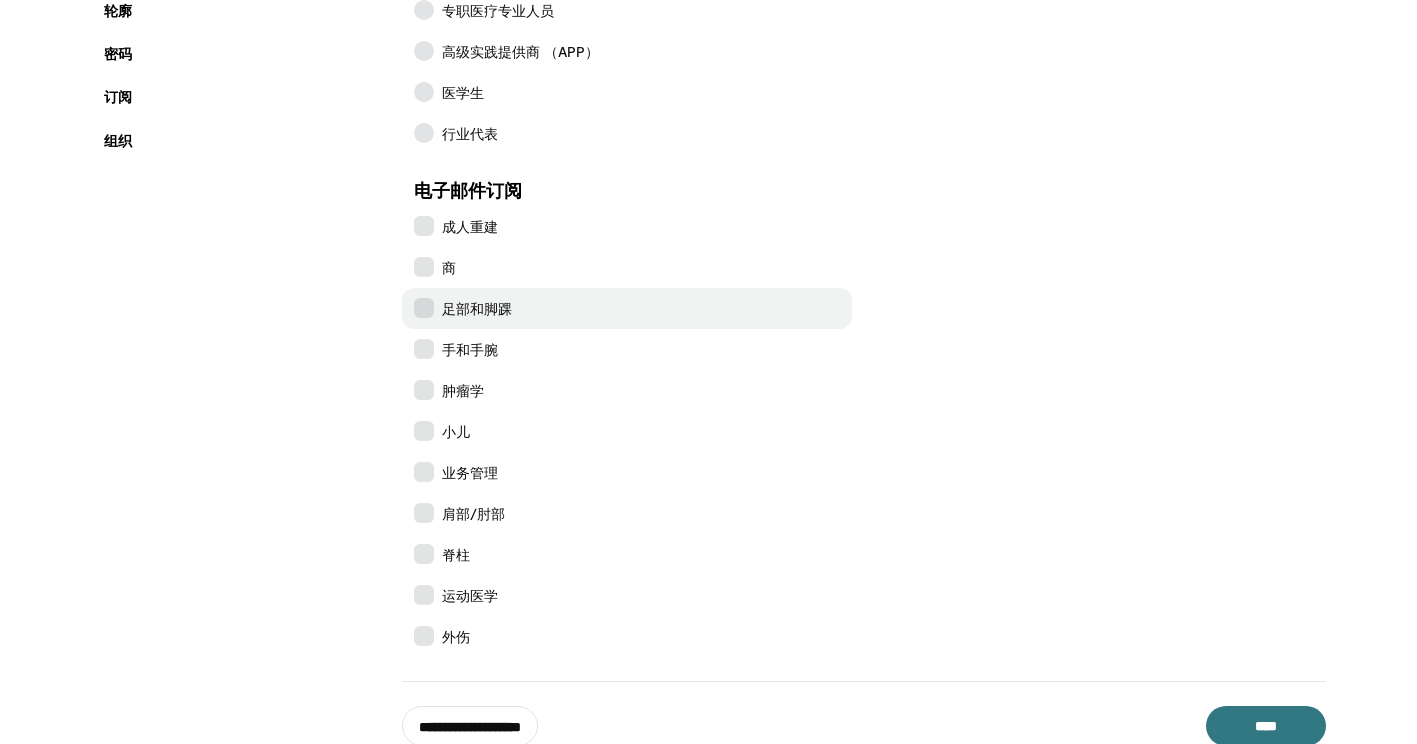 click on "足部和脚踝" at bounding box center (627, 308) 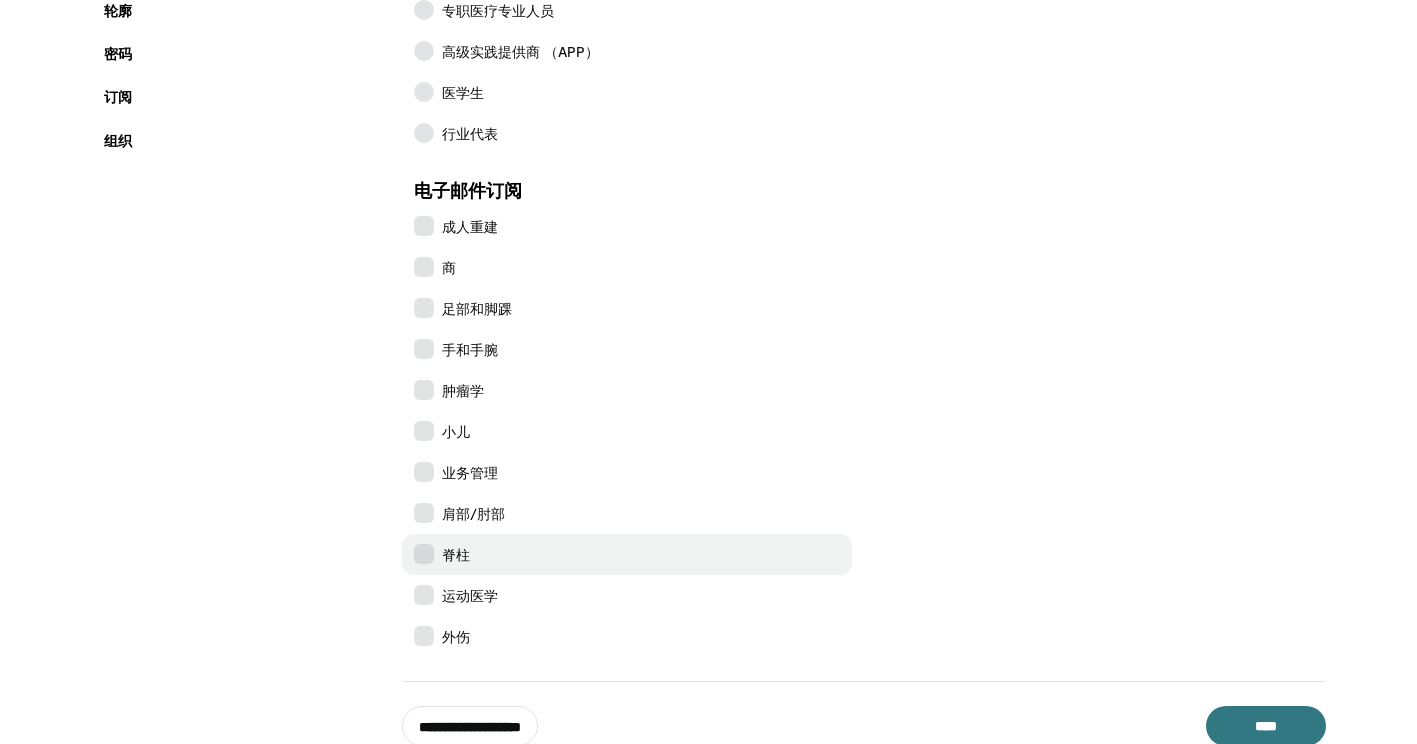 click at bounding box center [424, 554] 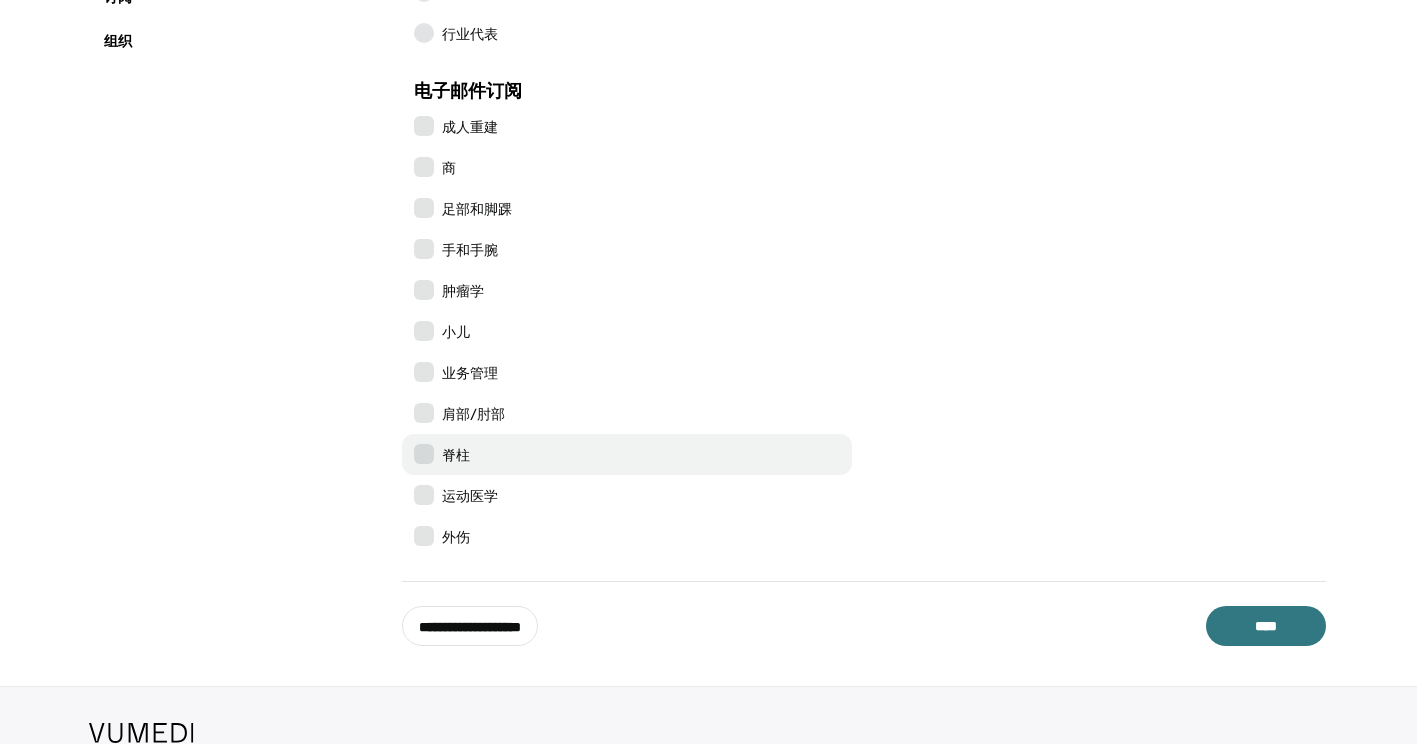 scroll, scrollTop: 433, scrollLeft: 0, axis: vertical 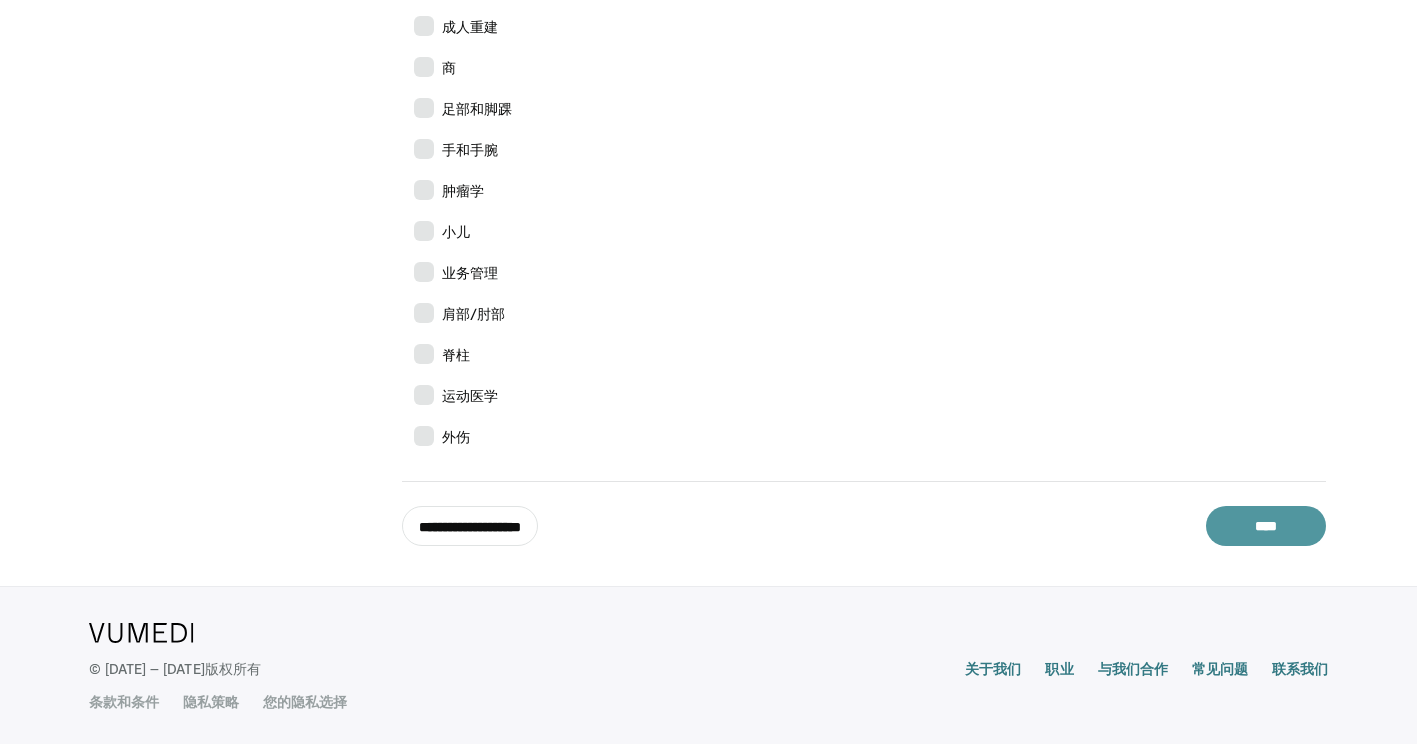 click on "****" at bounding box center (1266, 526) 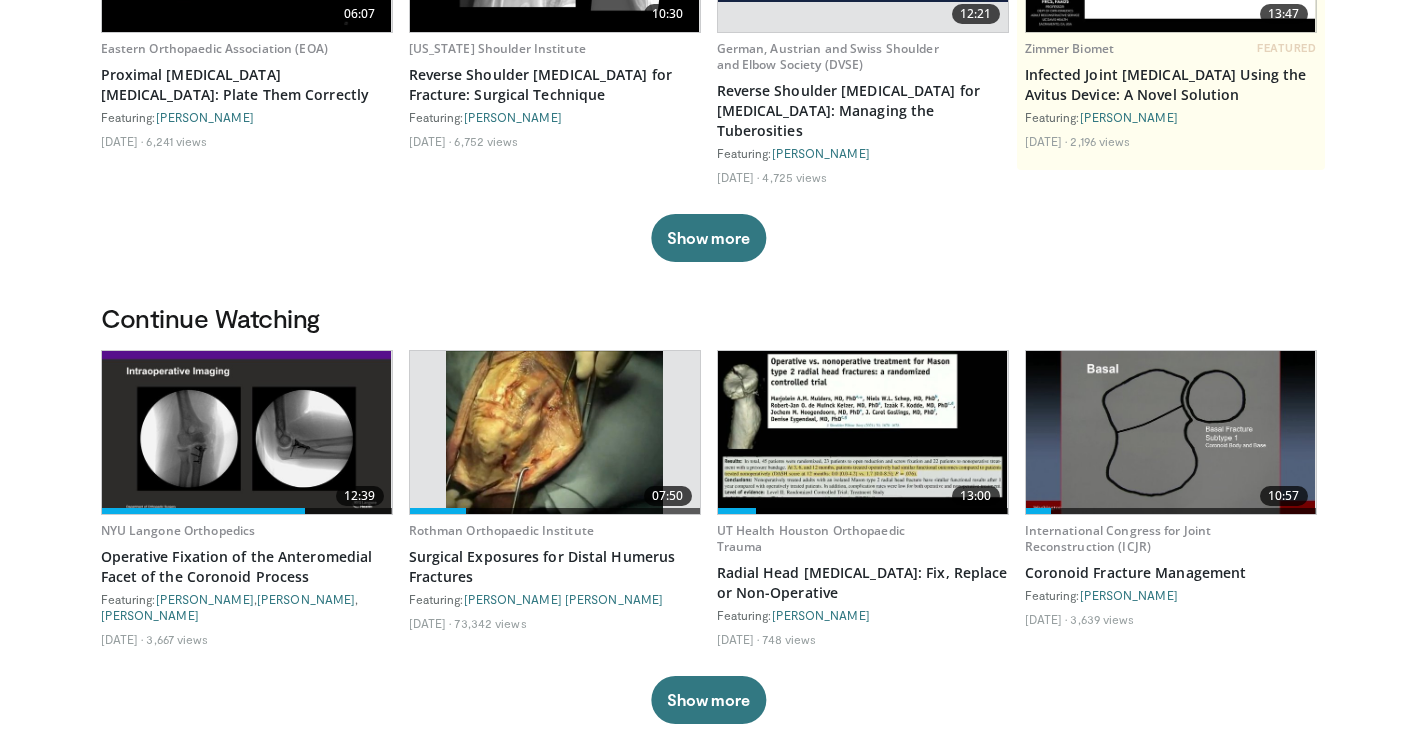 scroll, scrollTop: 0, scrollLeft: 0, axis: both 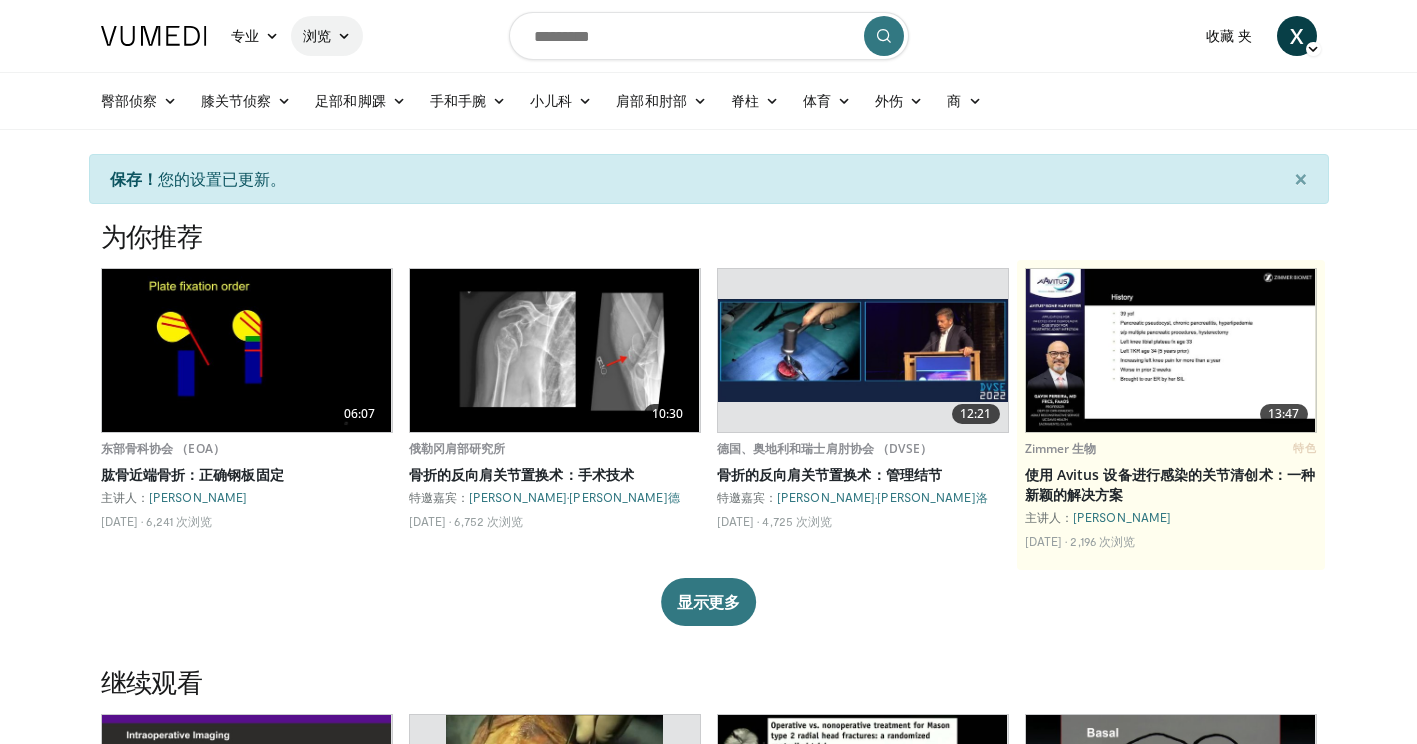 click at bounding box center (344, 36) 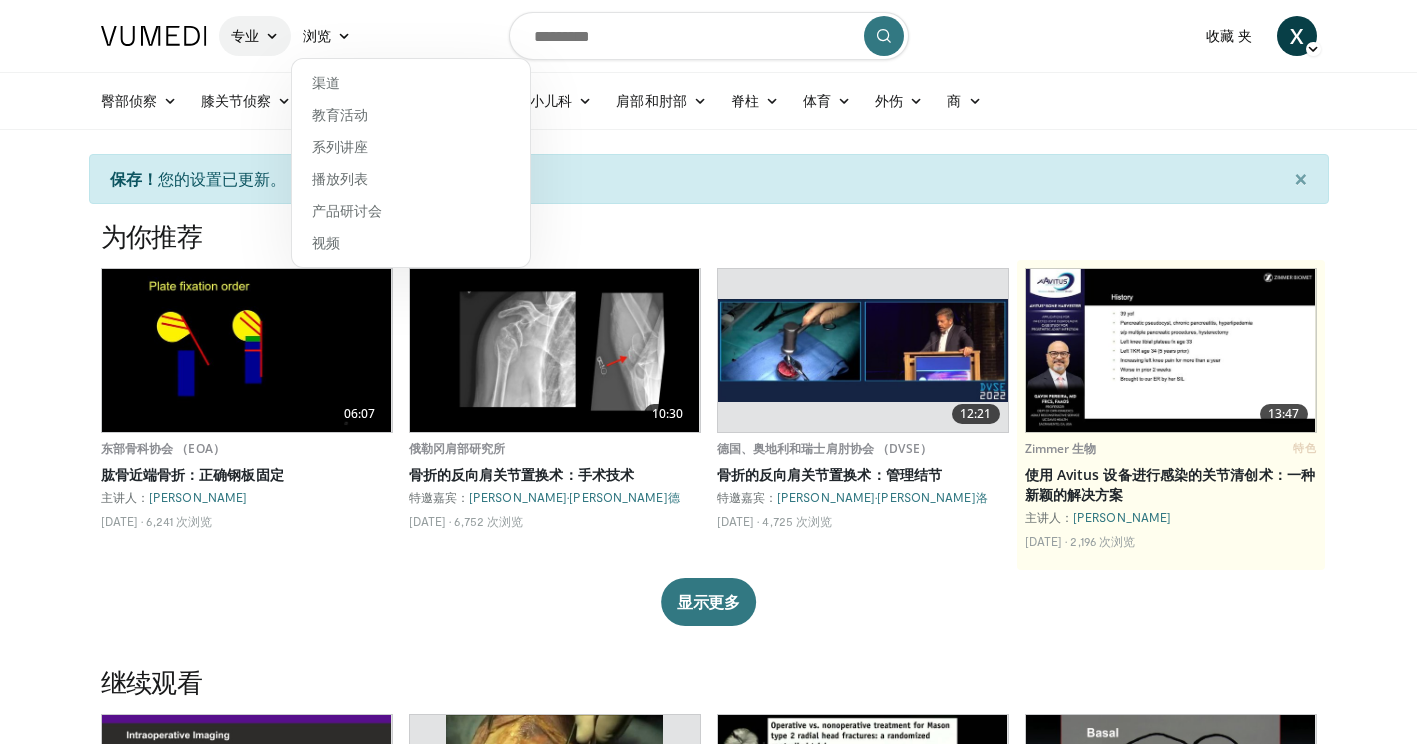 click at bounding box center (272, 36) 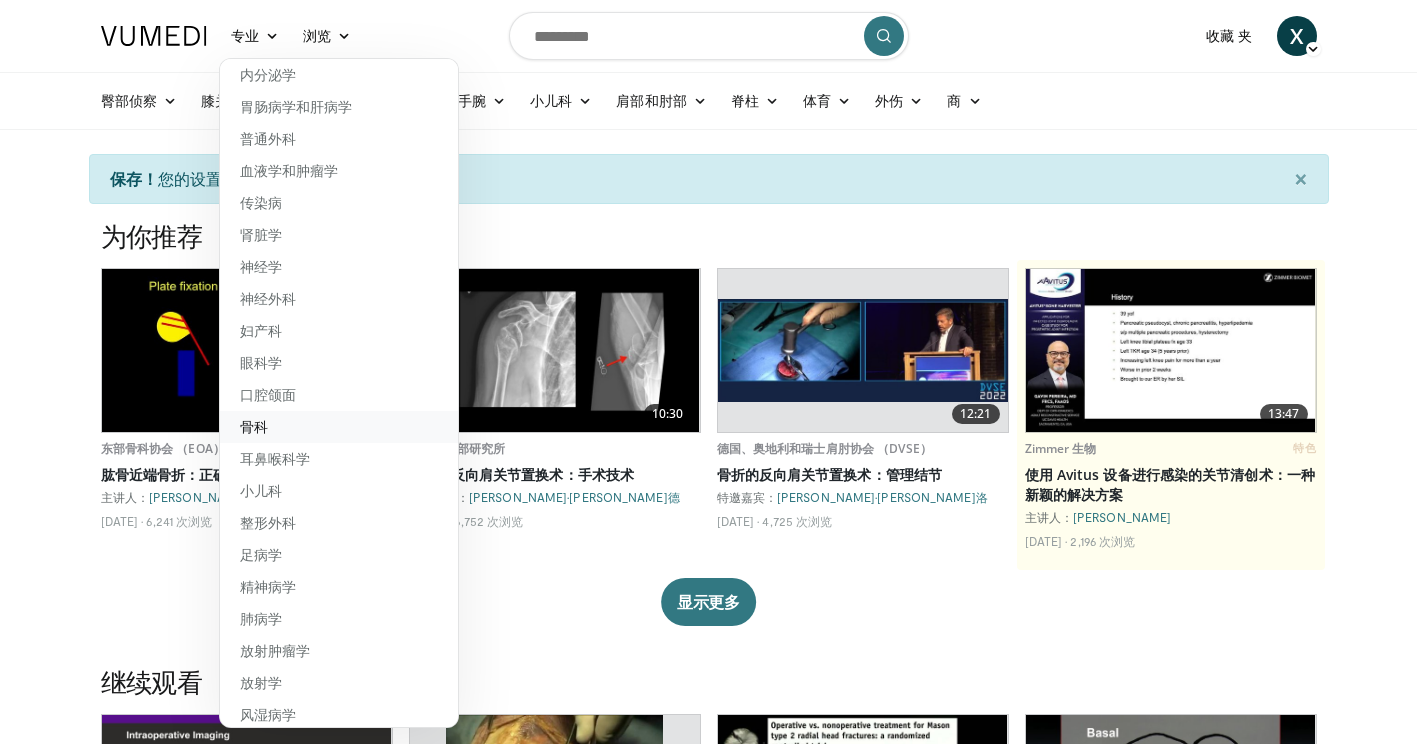 scroll, scrollTop: 244, scrollLeft: 0, axis: vertical 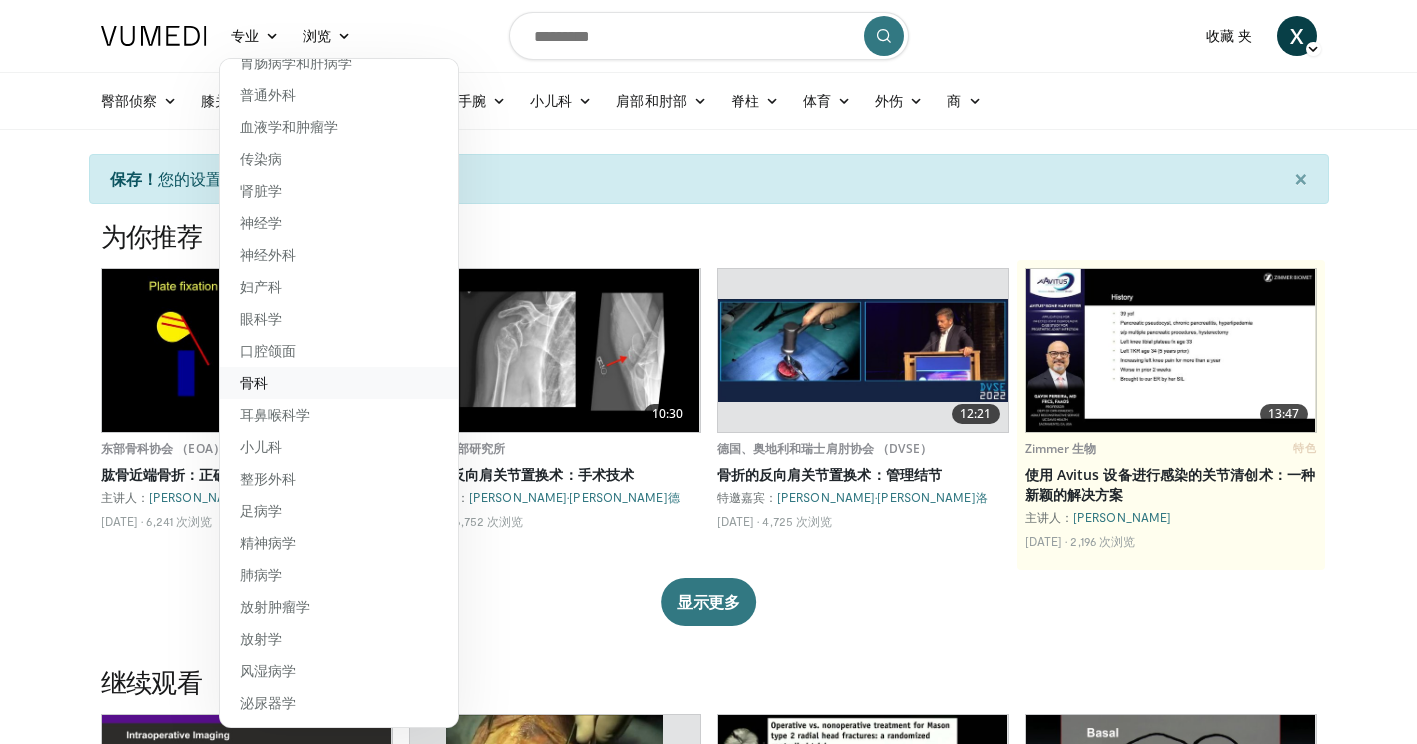 click on "骨科" at bounding box center (339, 383) 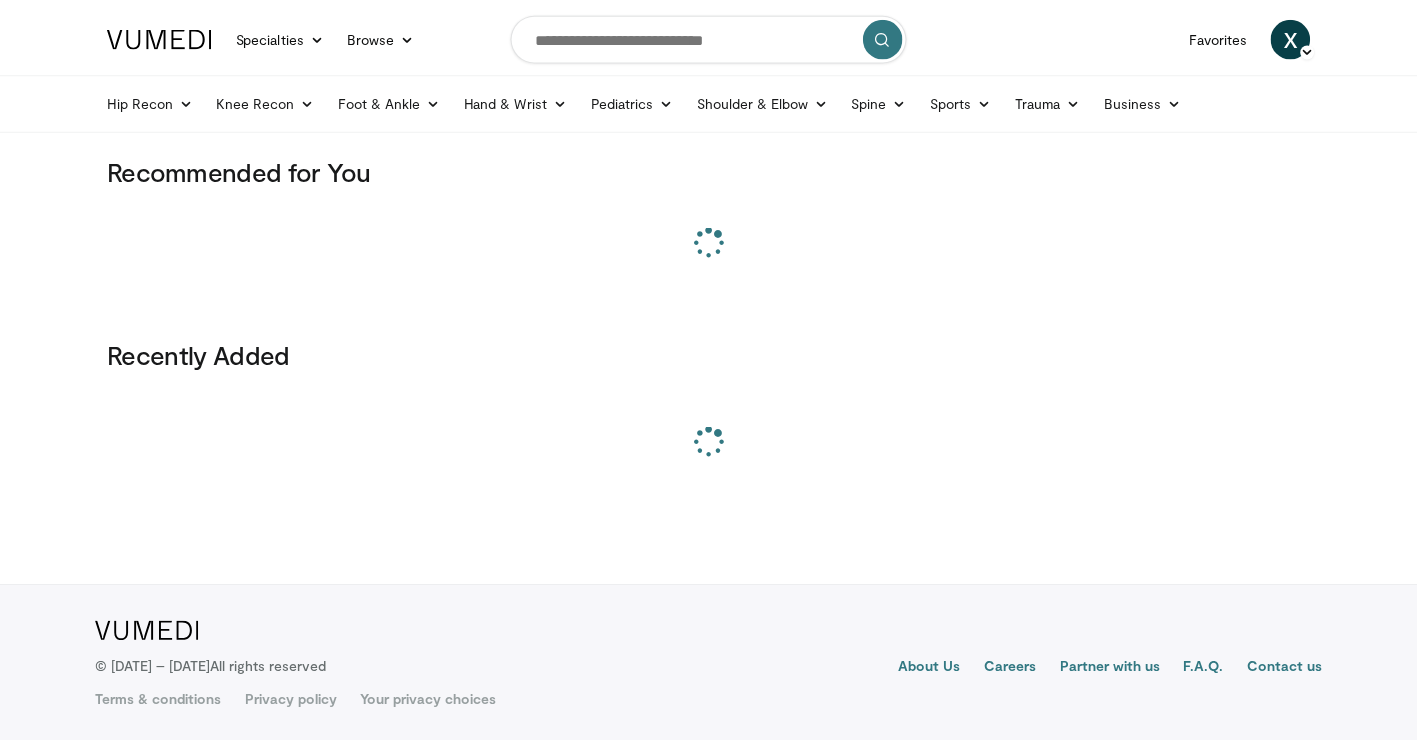 scroll, scrollTop: 0, scrollLeft: 0, axis: both 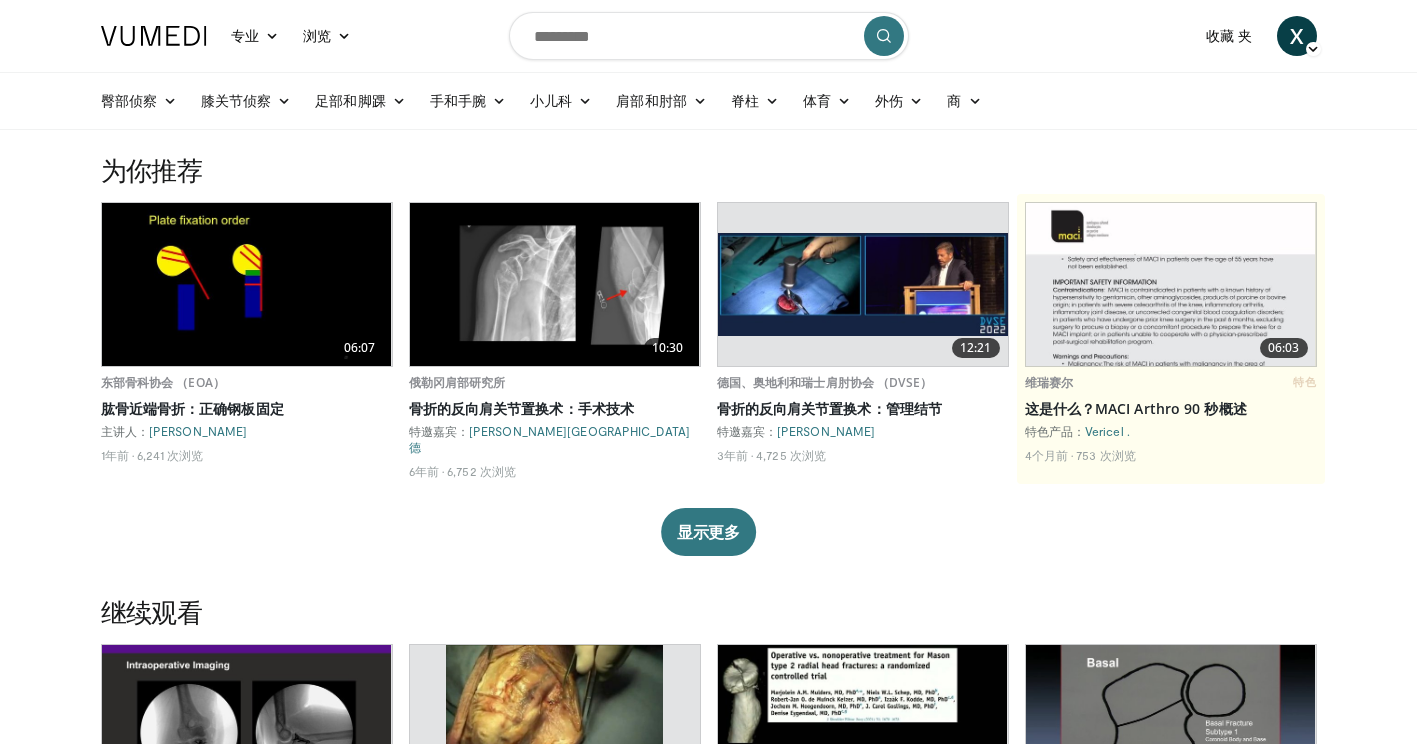 click on "专业
Adult & Family Medicine
Allergy, Asthma, Immunology
Anesthesiology
Cardiology
Dental
Dermatology
Endocrinology
Gastroenterology & Hepatology
General Surgery
Hematology & Oncology
Infectious Disease
Nephrology
Neurology
Neurosurgery
Obstetrics & Gynecology
Ophthalmology
Oral Maxillofacial
Orthopaedics
Otolaryngology
Pediatrics
Plastic Surgery
Podiatry
Psychiatry
Pulmonology
Radiation Oncology
Radiology
Rheumatology
Urology
浏览
Videos" at bounding box center [708, 1216] 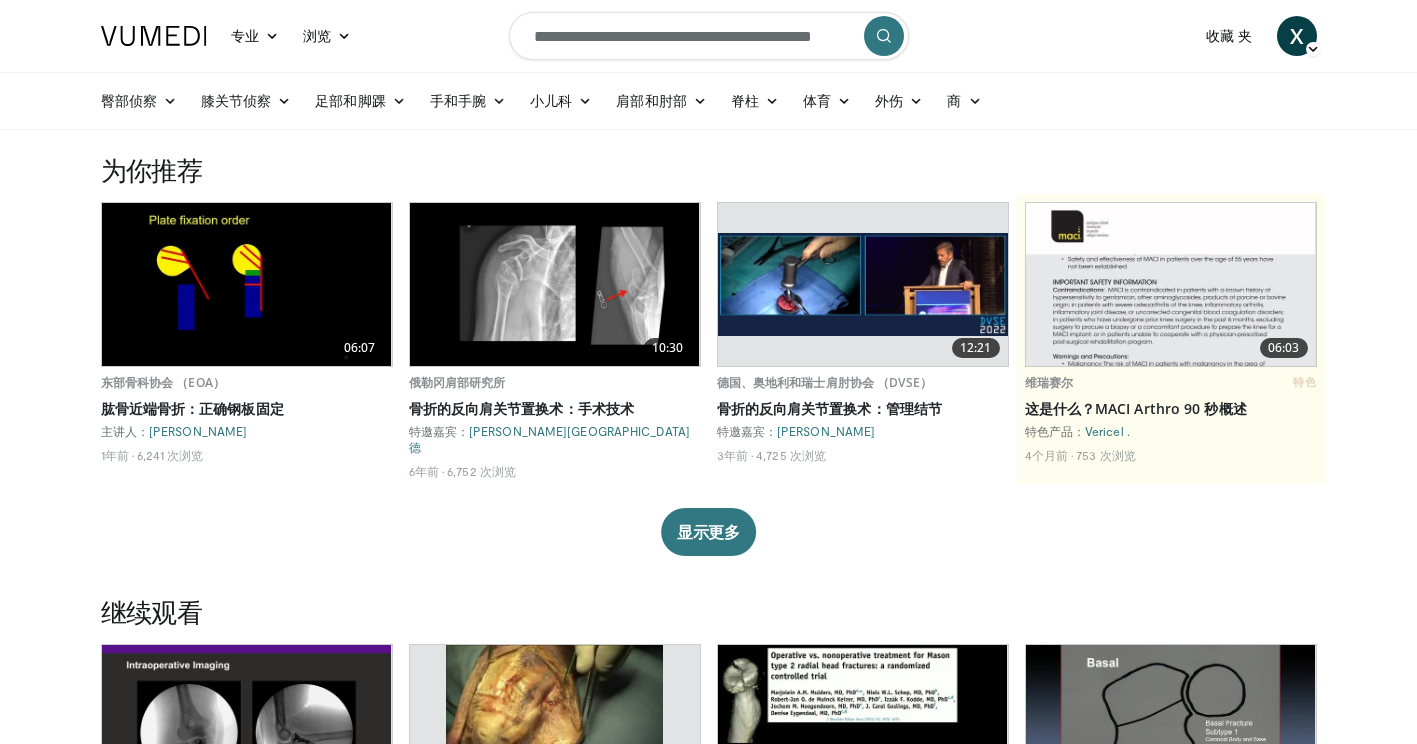 scroll, scrollTop: 0, scrollLeft: 65, axis: horizontal 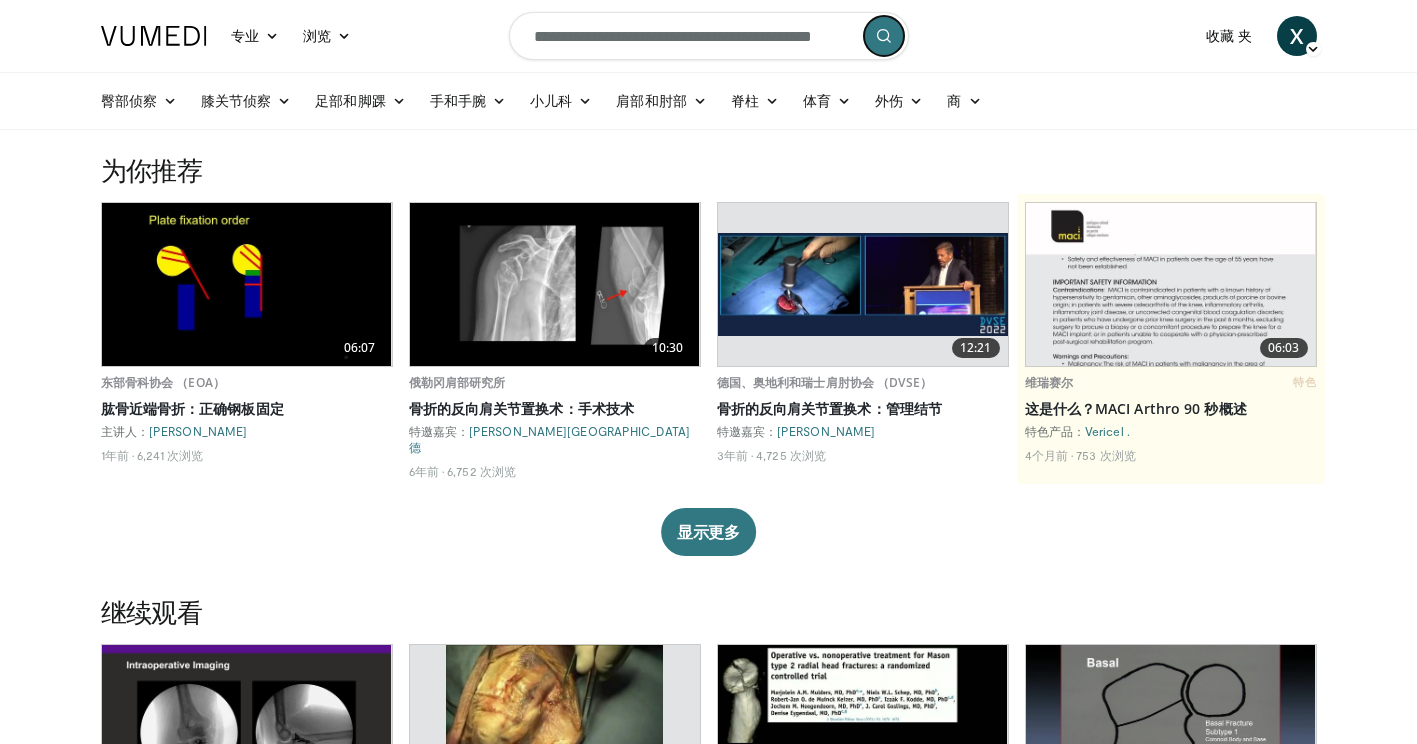 click at bounding box center [884, 36] 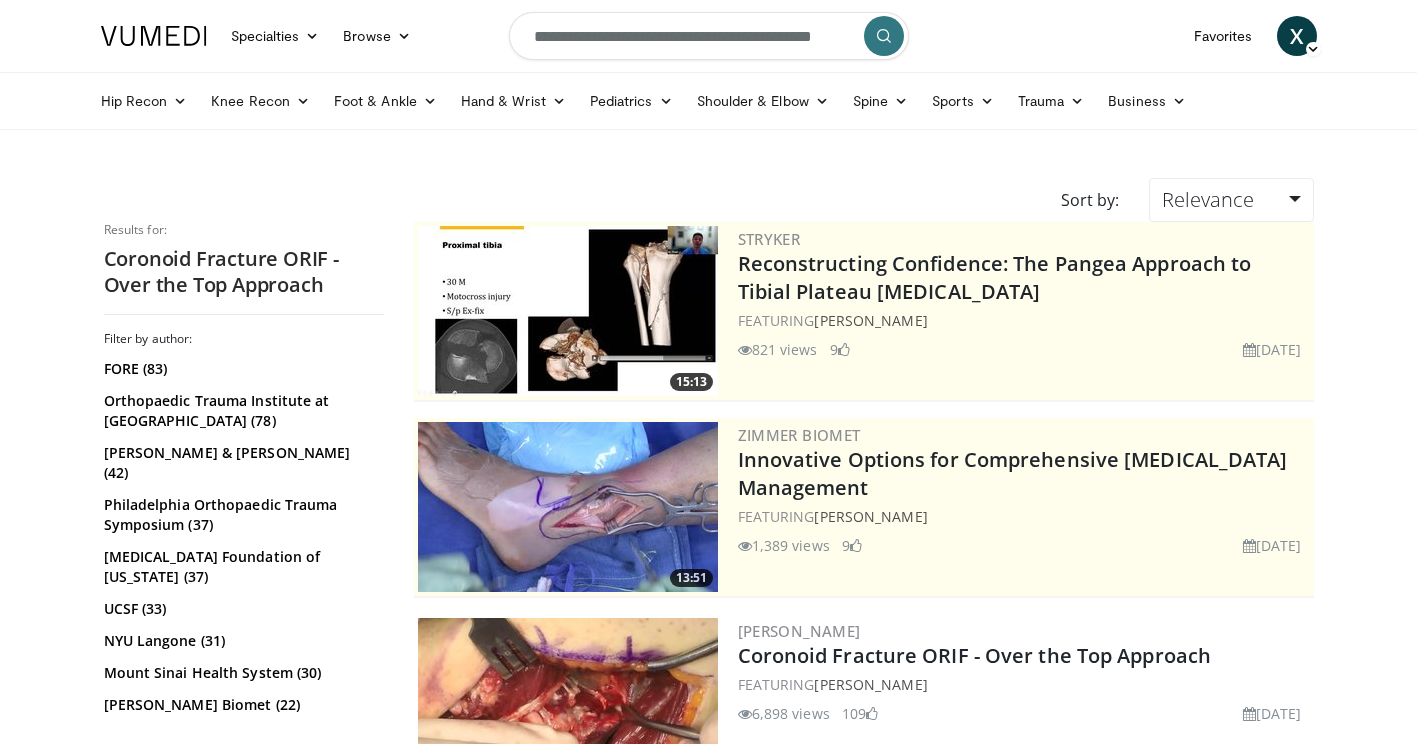 scroll, scrollTop: 300, scrollLeft: 0, axis: vertical 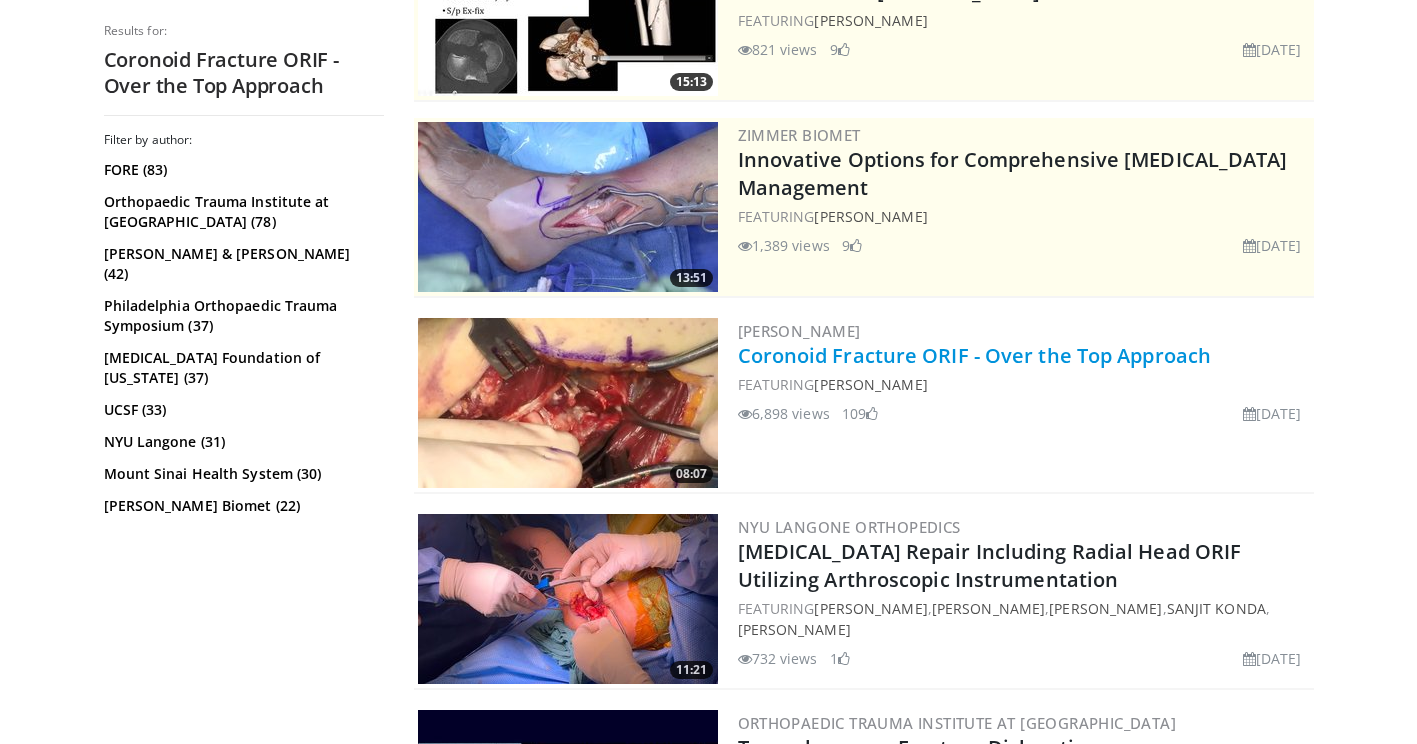 click on "Coronoid Fracture ORIF - Over the Top Approach" at bounding box center [975, 355] 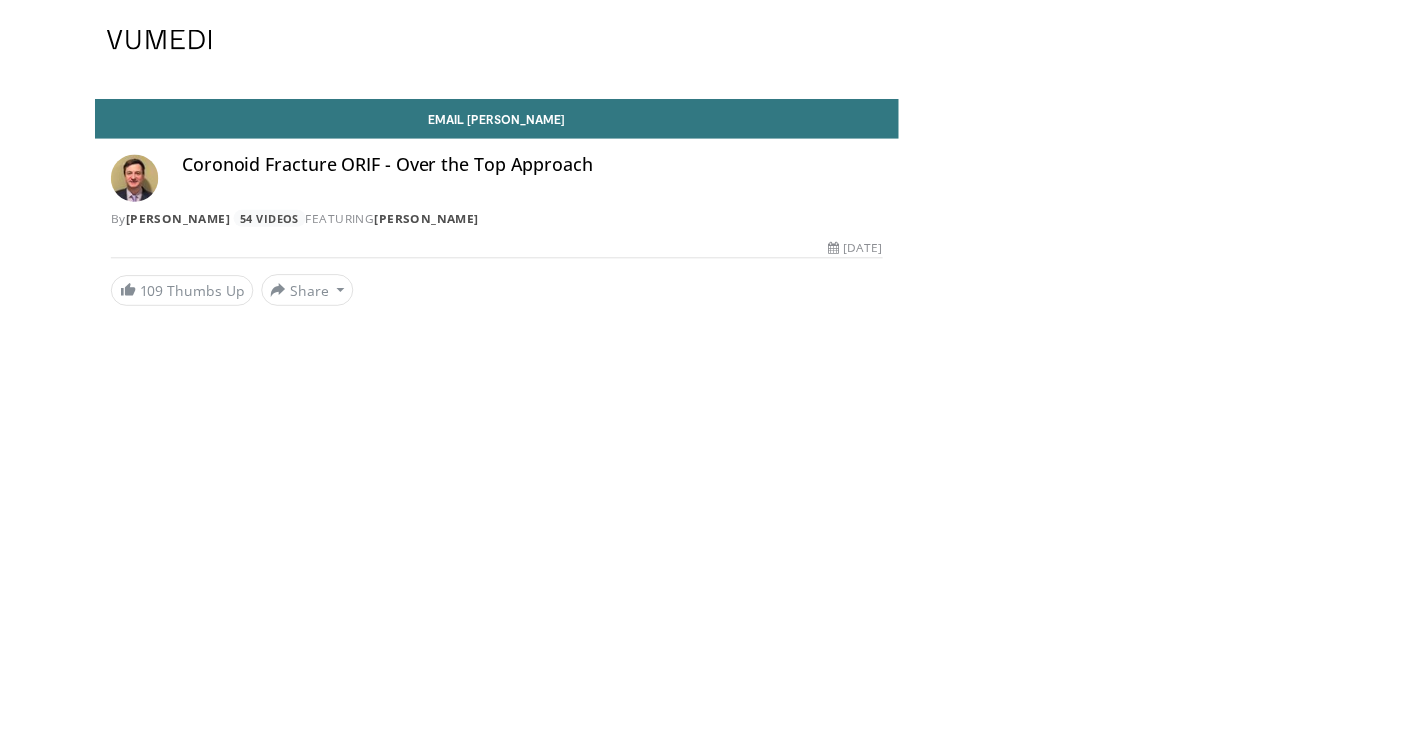 scroll, scrollTop: 0, scrollLeft: 0, axis: both 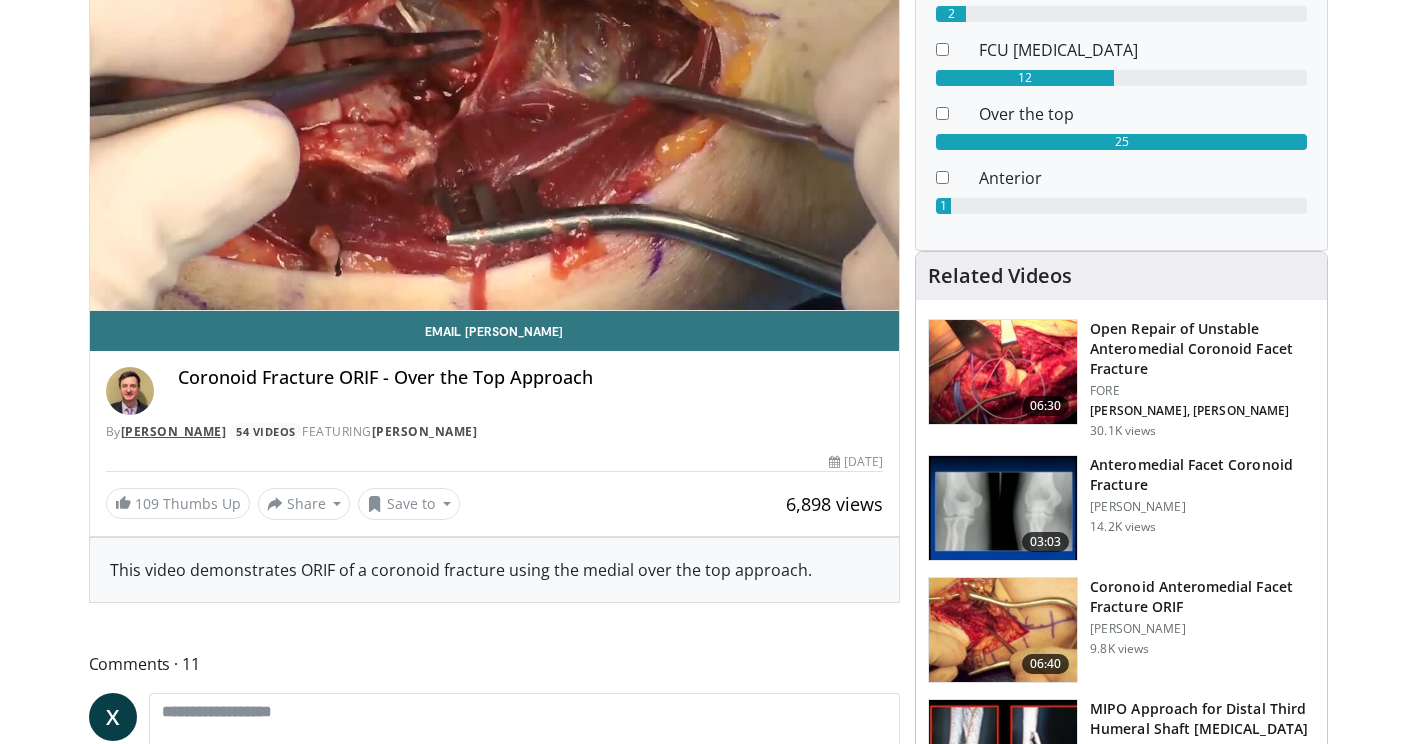click on "[PERSON_NAME]" at bounding box center [174, 431] 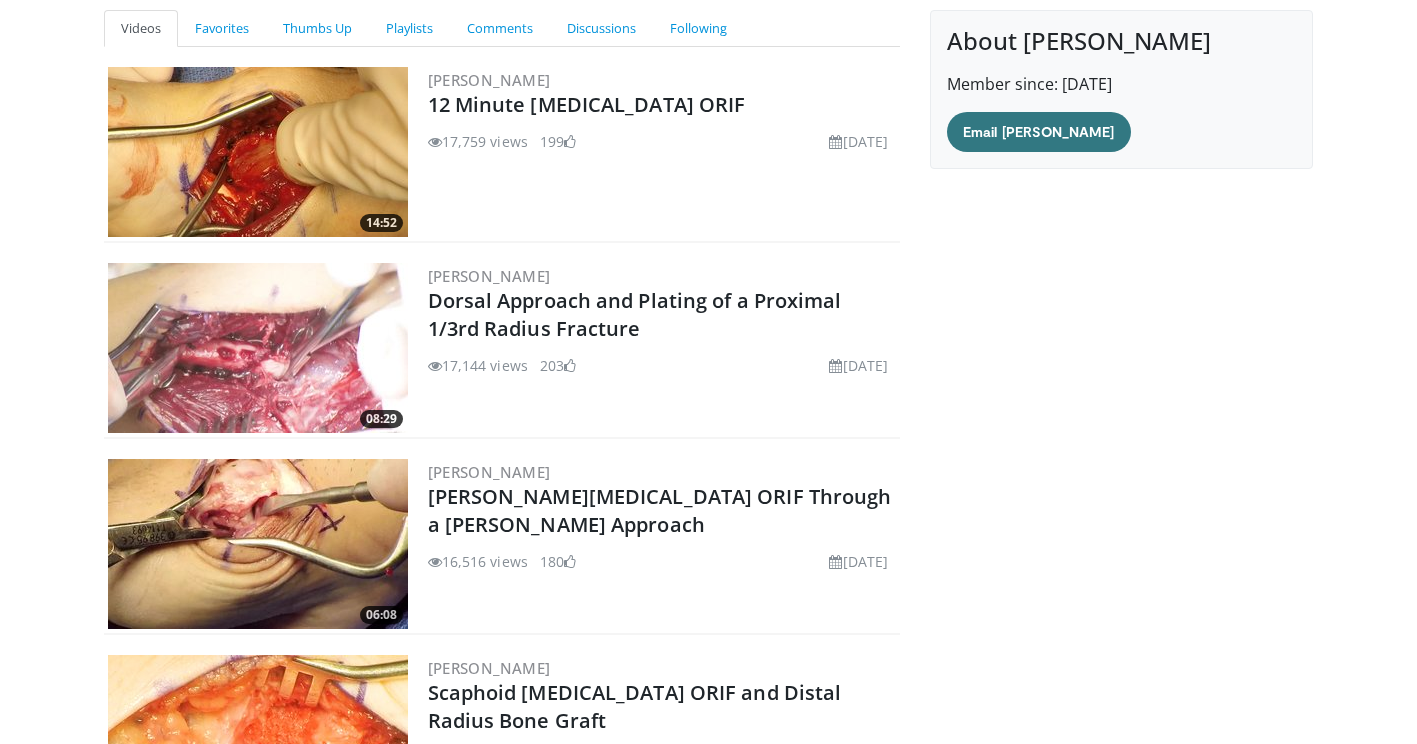 scroll, scrollTop: 300, scrollLeft: 0, axis: vertical 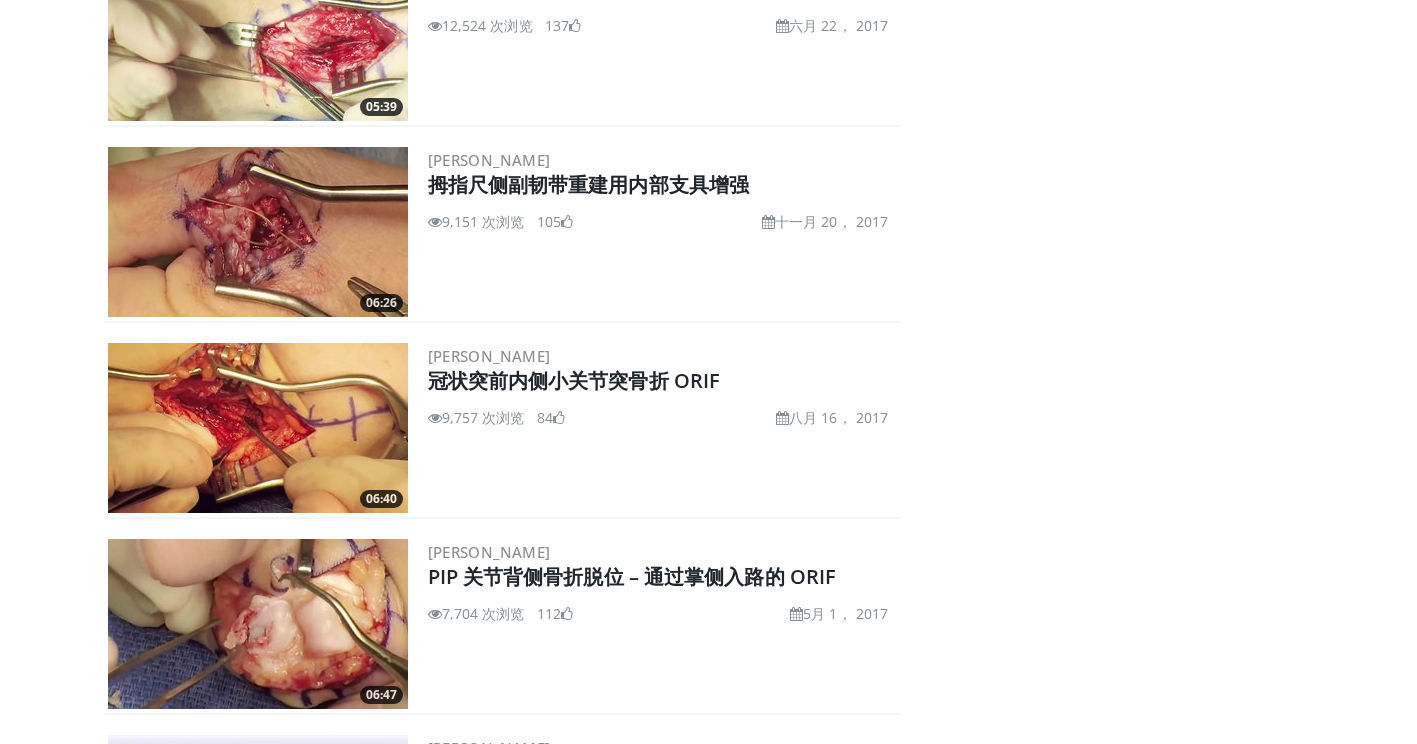 drag, startPoint x: 609, startPoint y: 383, endPoint x: 547, endPoint y: 457, distance: 96.540146 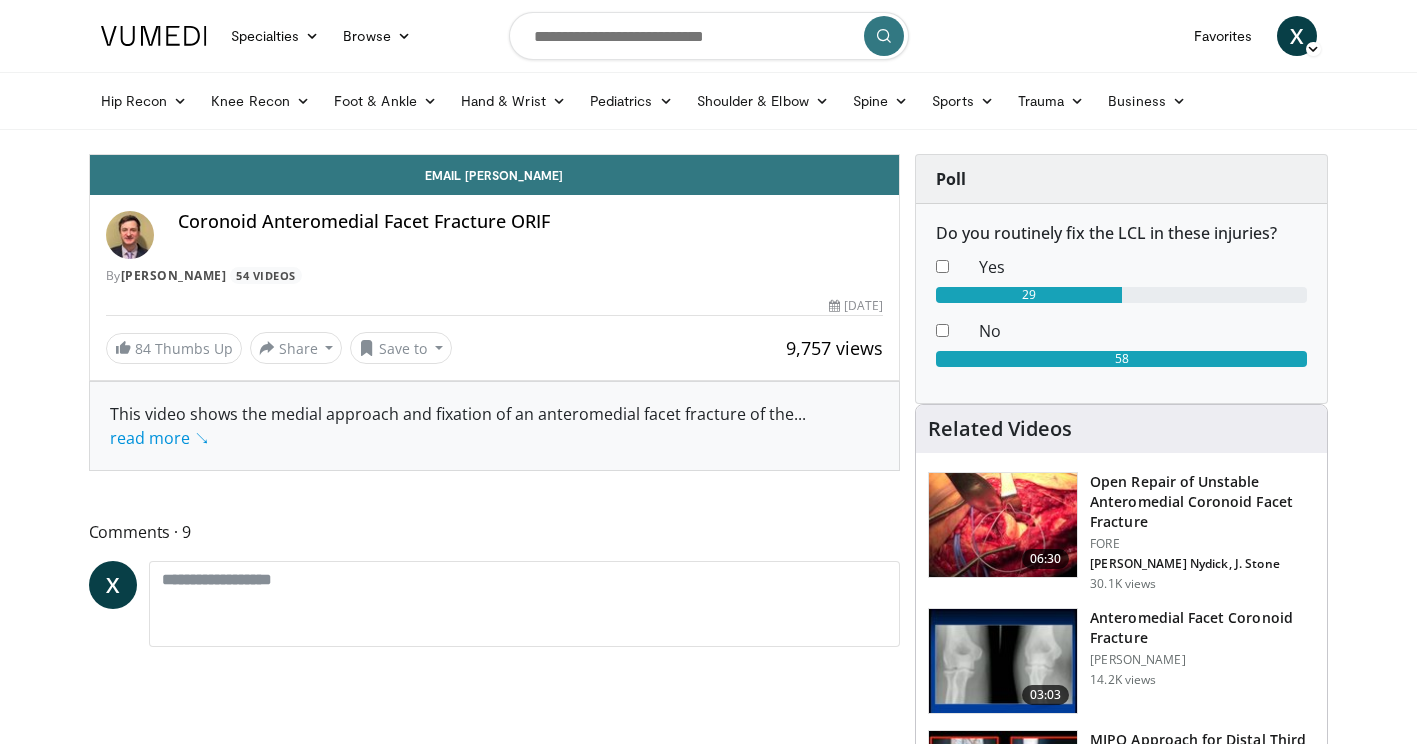 scroll, scrollTop: 0, scrollLeft: 0, axis: both 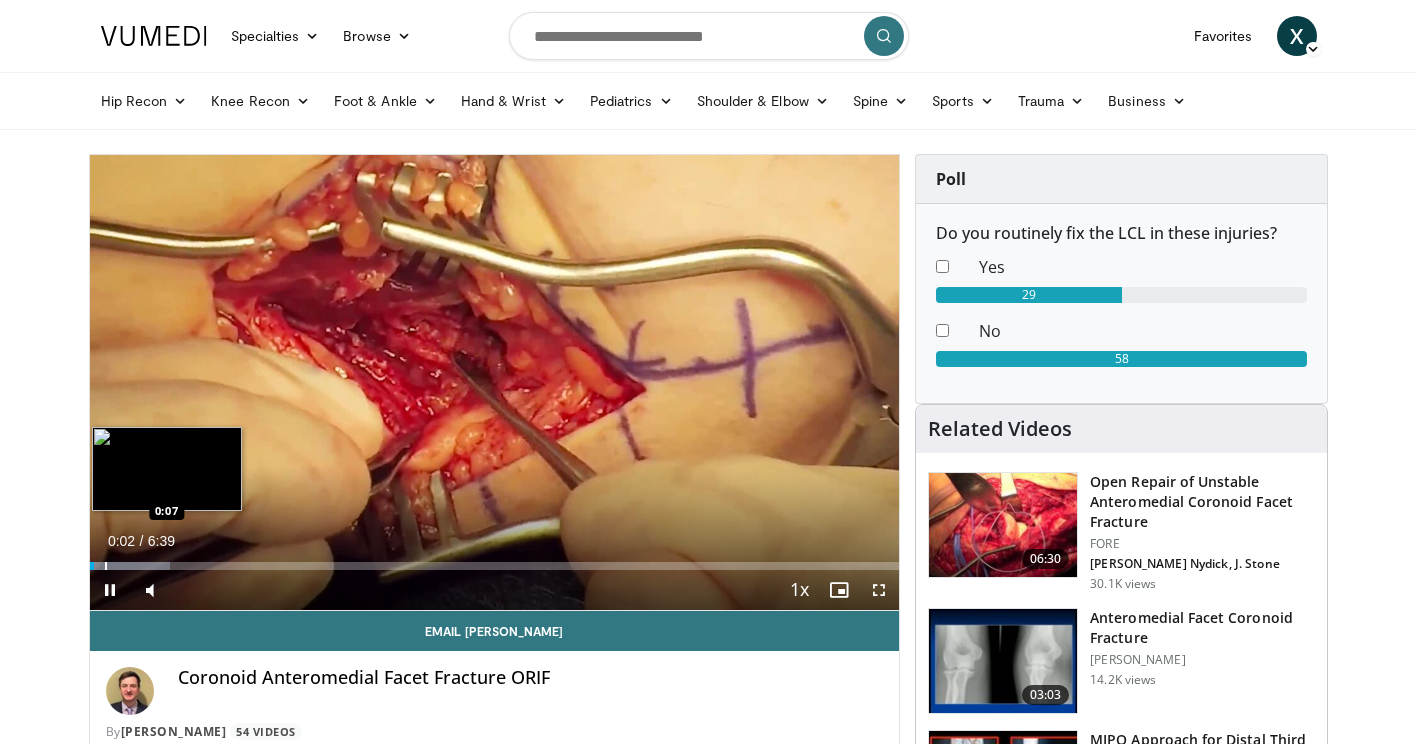 click on "Loaded :  9.92% 0:02 0:07" at bounding box center [495, 566] 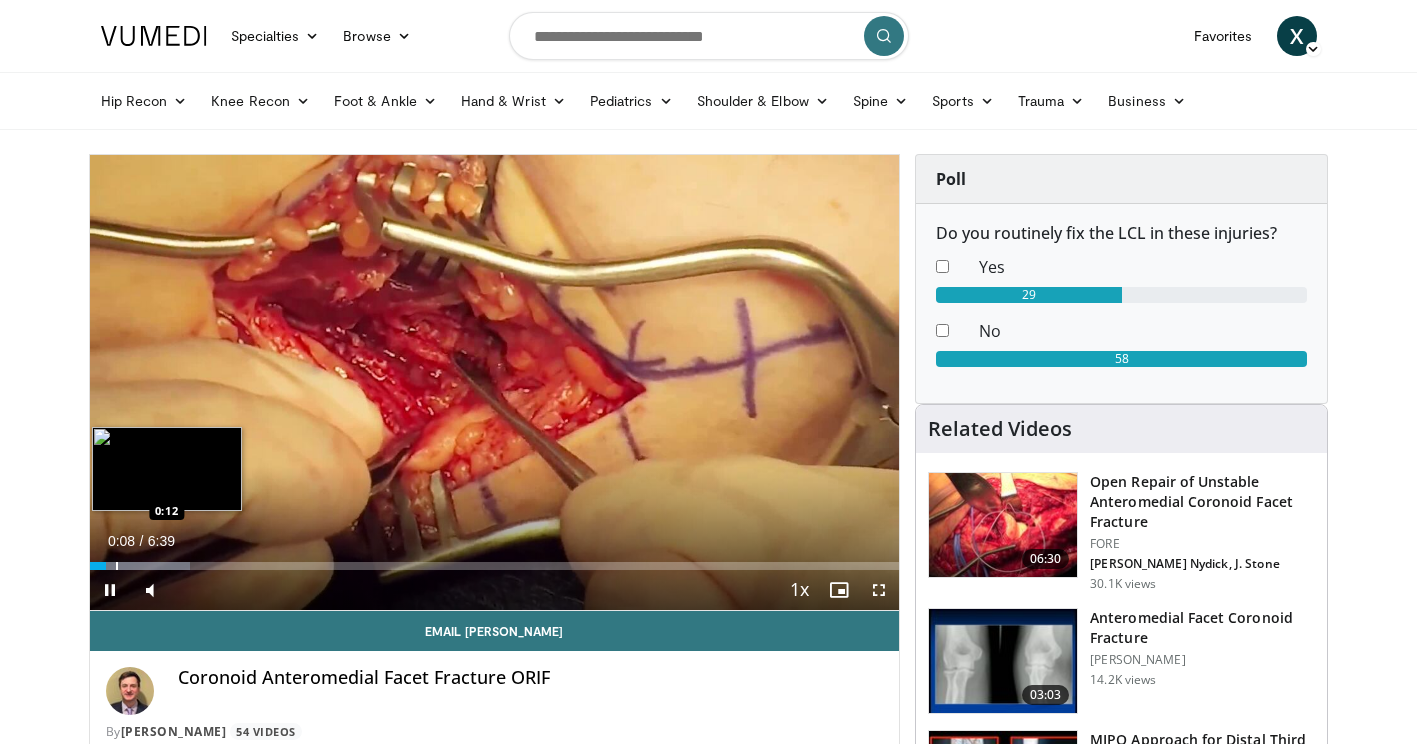 click on "Loaded :  12.41% 0:08 0:12" at bounding box center [495, 566] 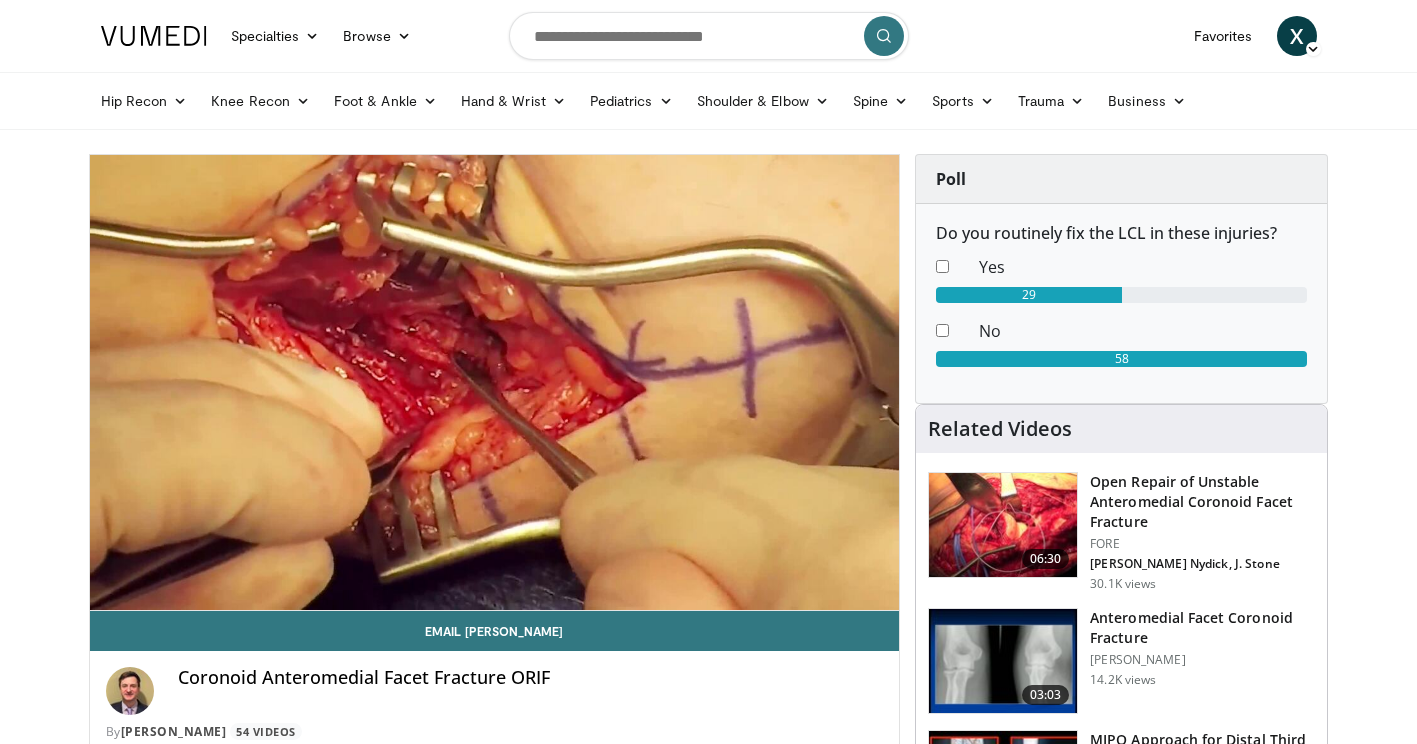 click on "10 seconds
Tap to unmute" at bounding box center [495, 382] 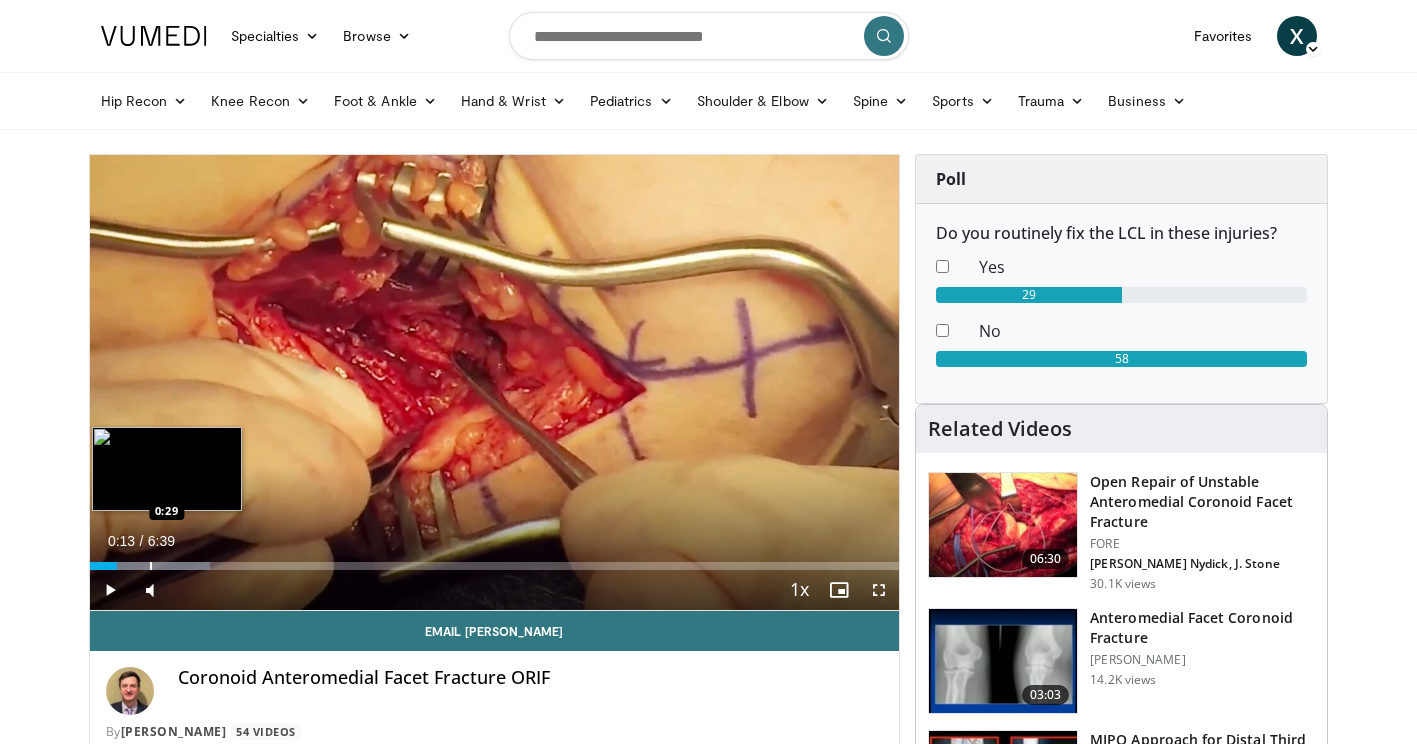 click at bounding box center [151, 566] 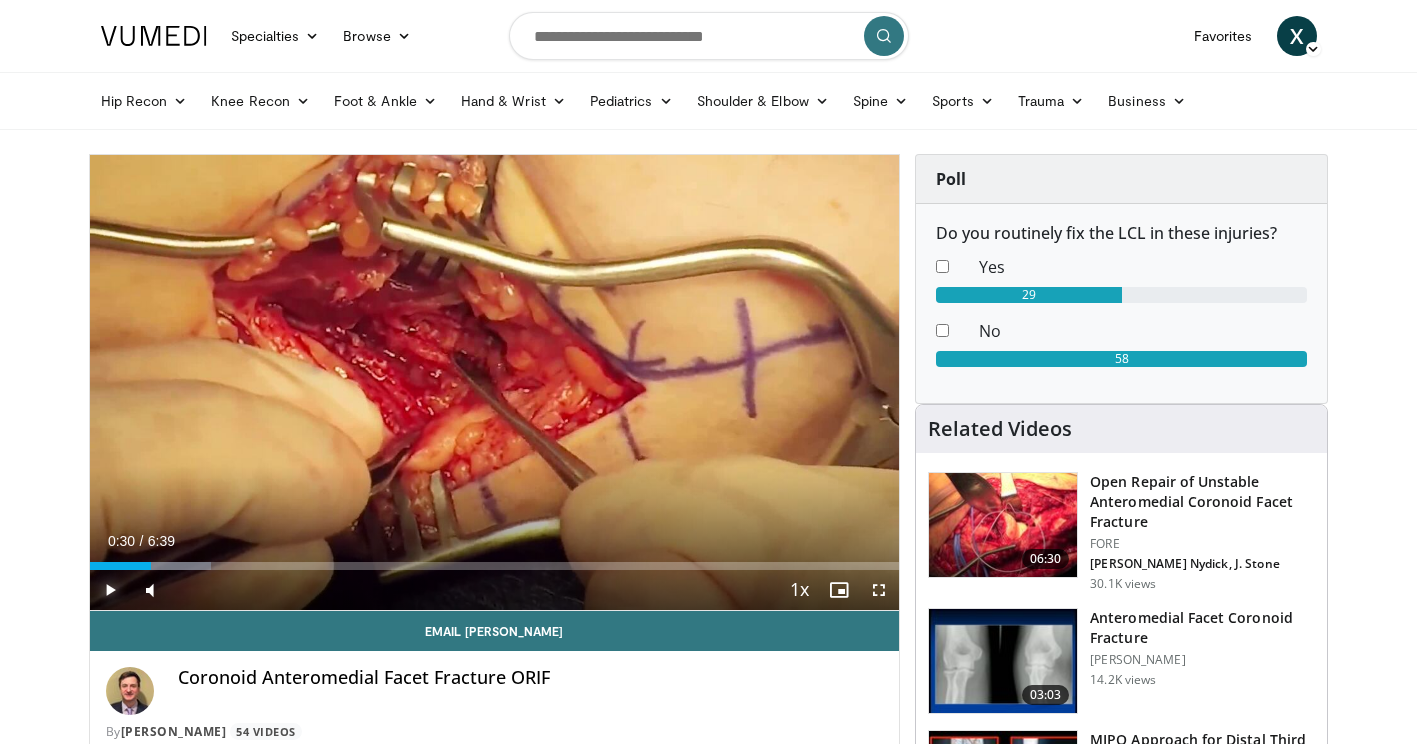 click at bounding box center (110, 590) 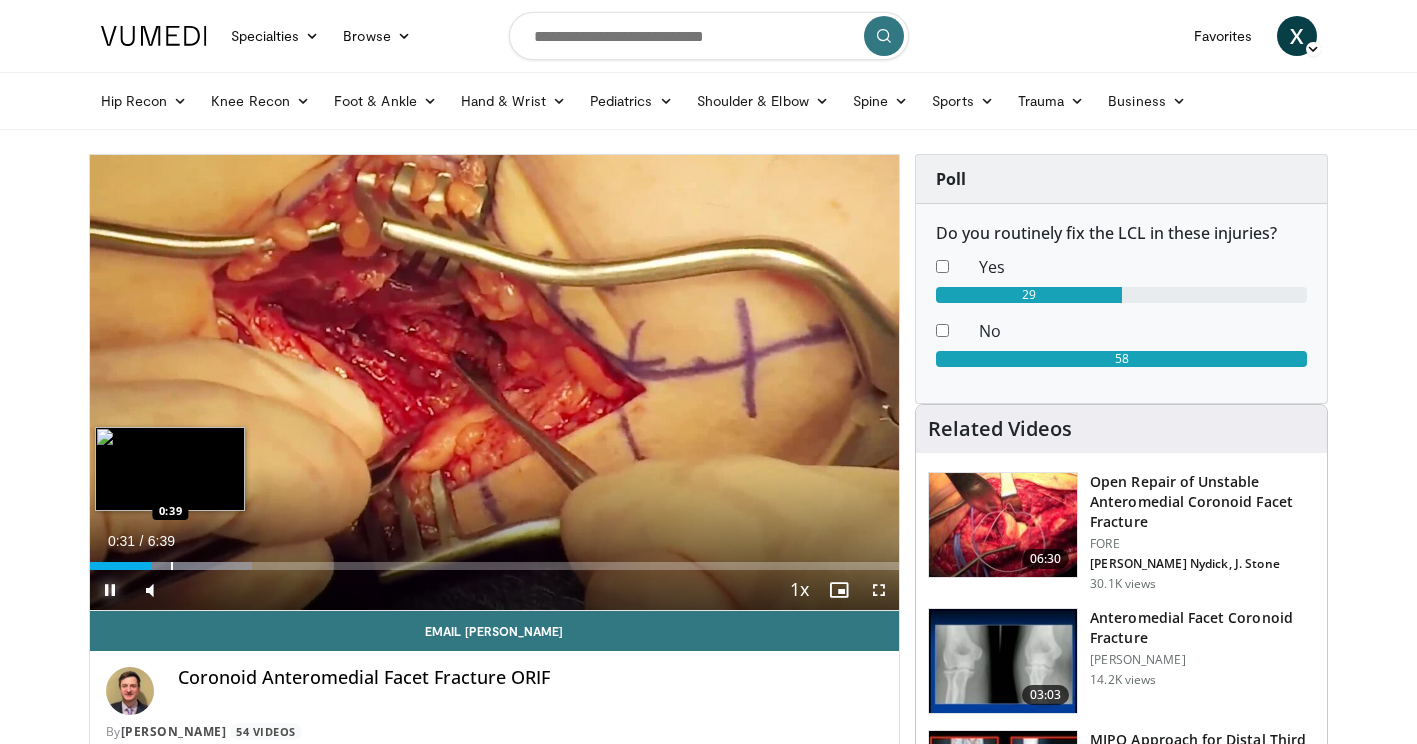 click at bounding box center [172, 566] 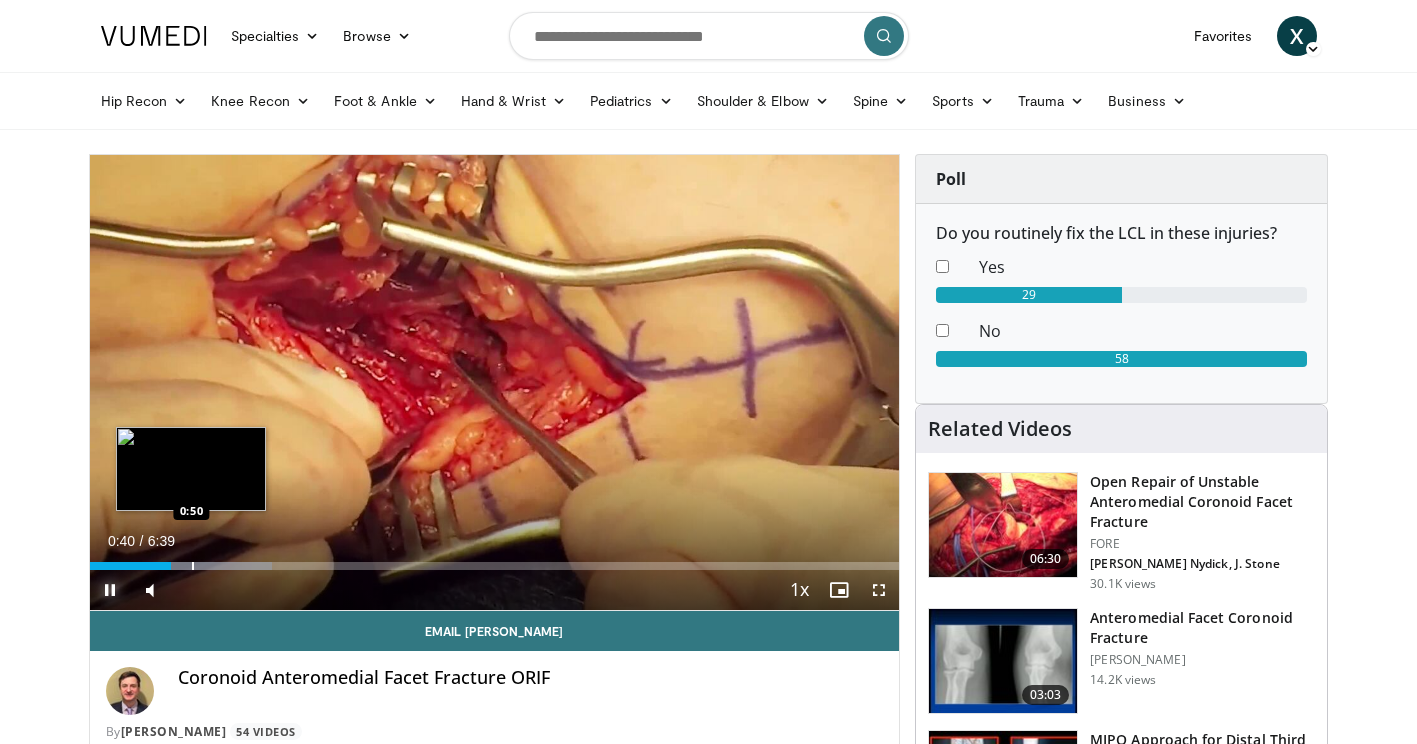 click at bounding box center [193, 566] 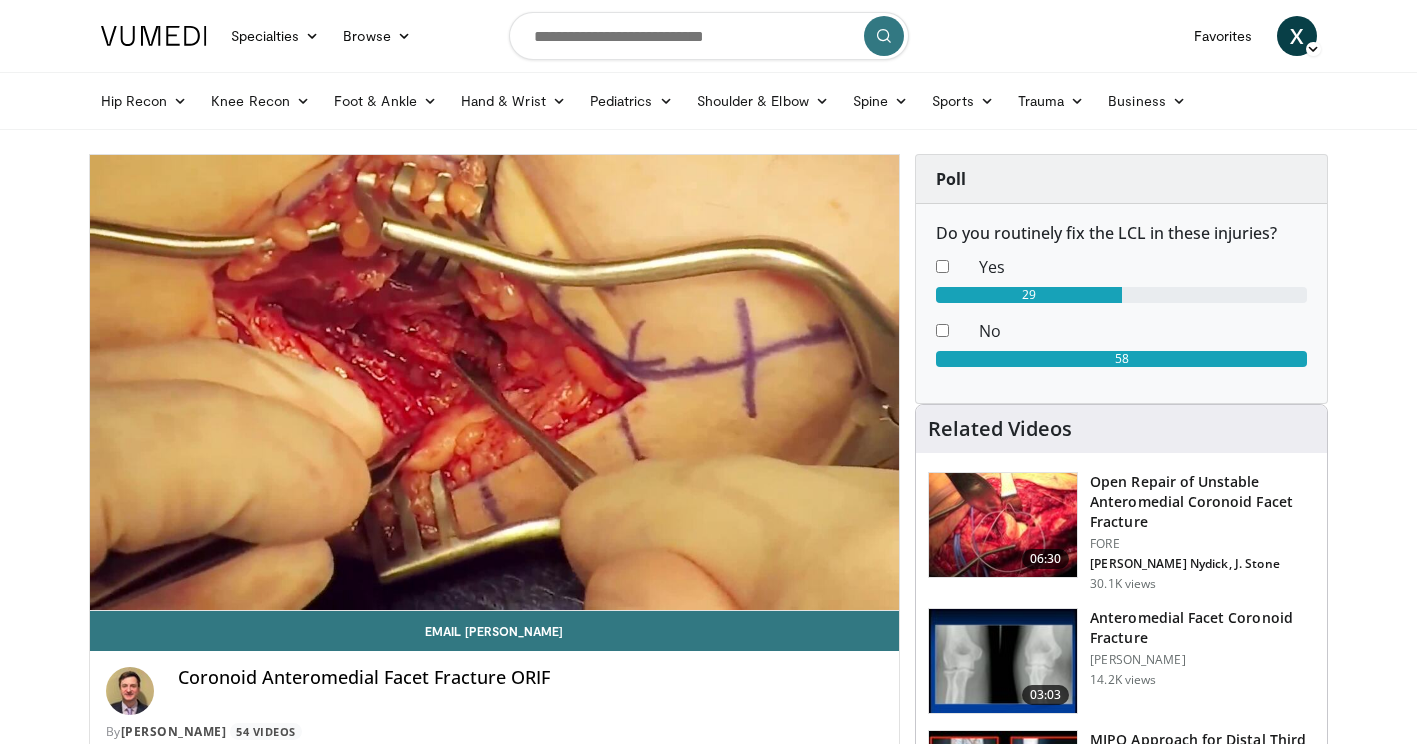 click on "10 seconds
Tap to unmute" at bounding box center [495, 382] 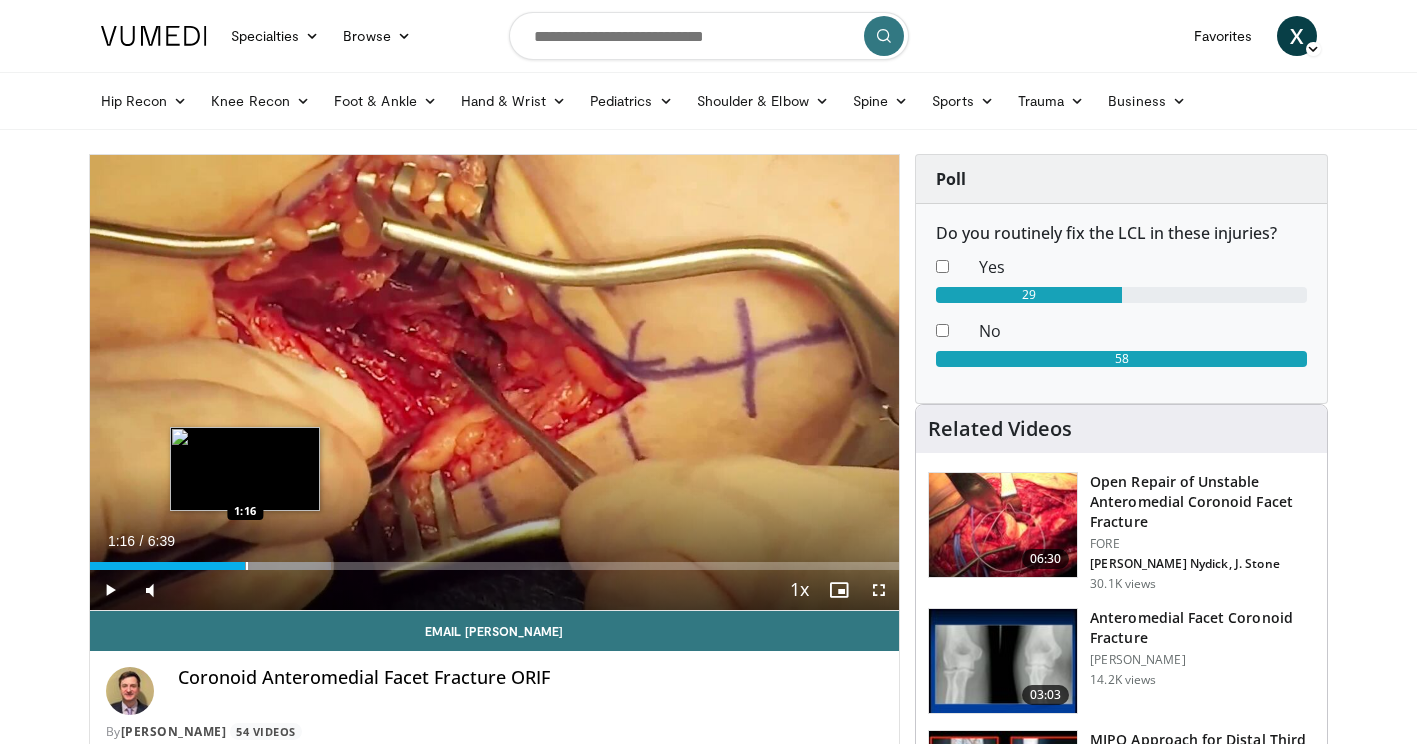 click at bounding box center (247, 566) 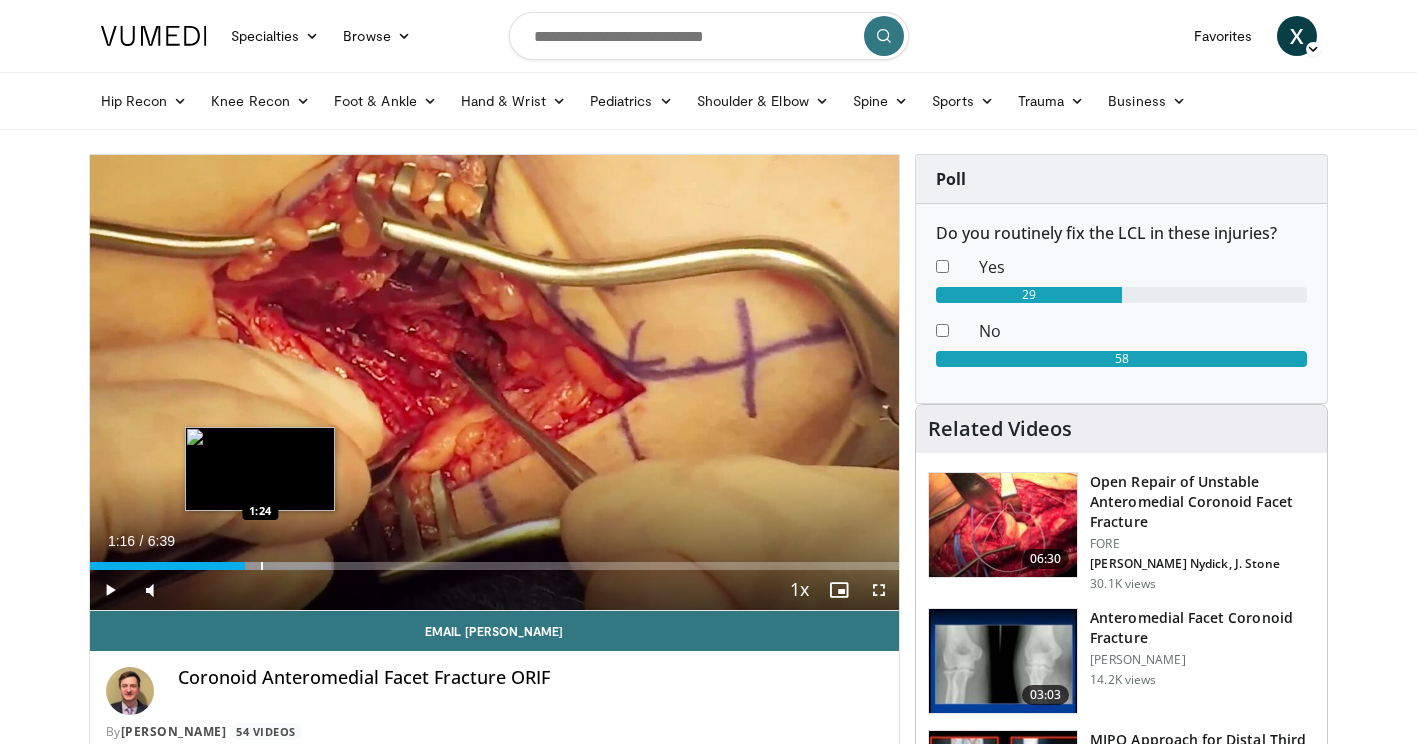 click at bounding box center [258, 566] 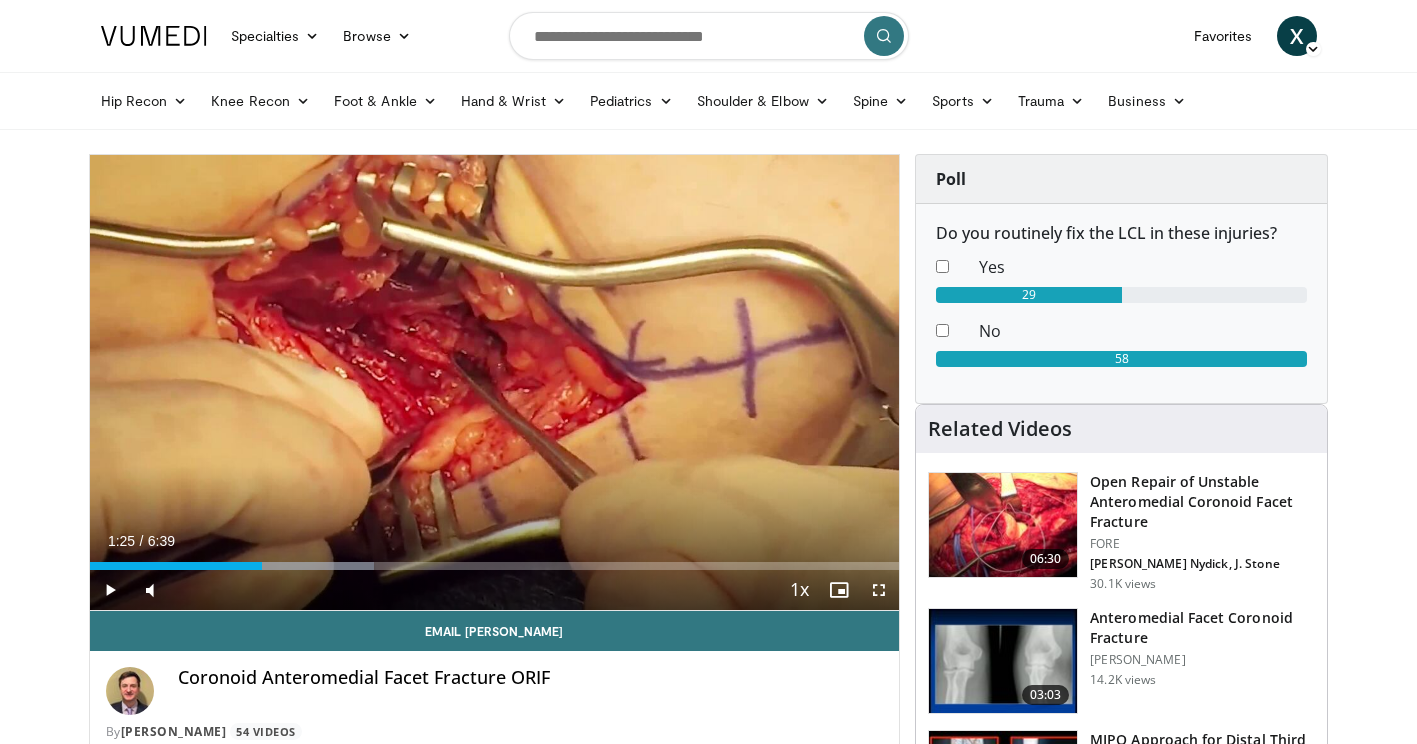 click on "Current Time  1:25 / Duration  6:39 Play Skip Backward Skip Forward Mute 5% Loaded :  35.08% 1:25 1:25 Stream Type  LIVE Seek to live, currently behind live LIVE   1x Playback Rate 0.5x 0.75x 1x , selected 1.25x 1.5x 1.75x 2x Chapters Chapters Descriptions descriptions off , selected Captions captions settings , opens captions settings dialog captions off , selected Audio Track en (Main) , selected Fullscreen Enable picture-in-picture mode" at bounding box center [495, 590] 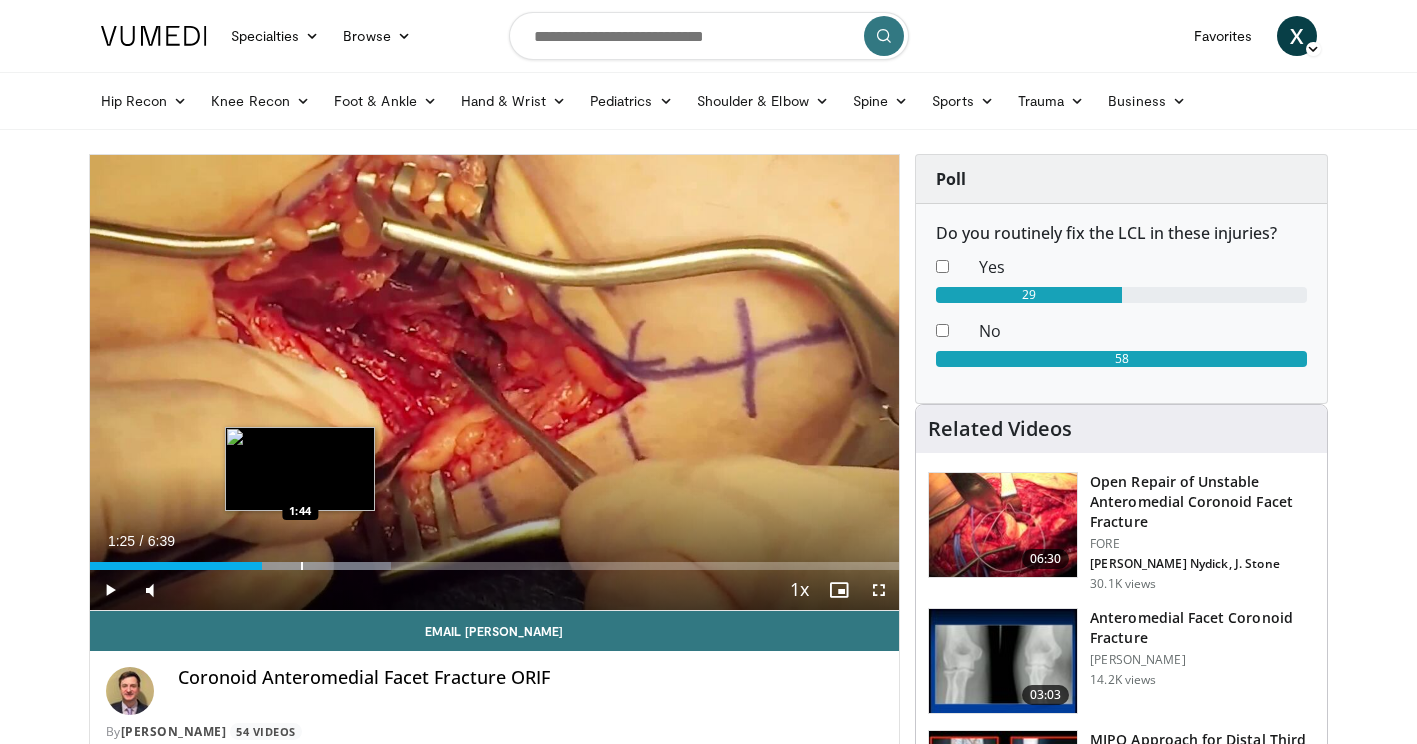 click at bounding box center [302, 566] 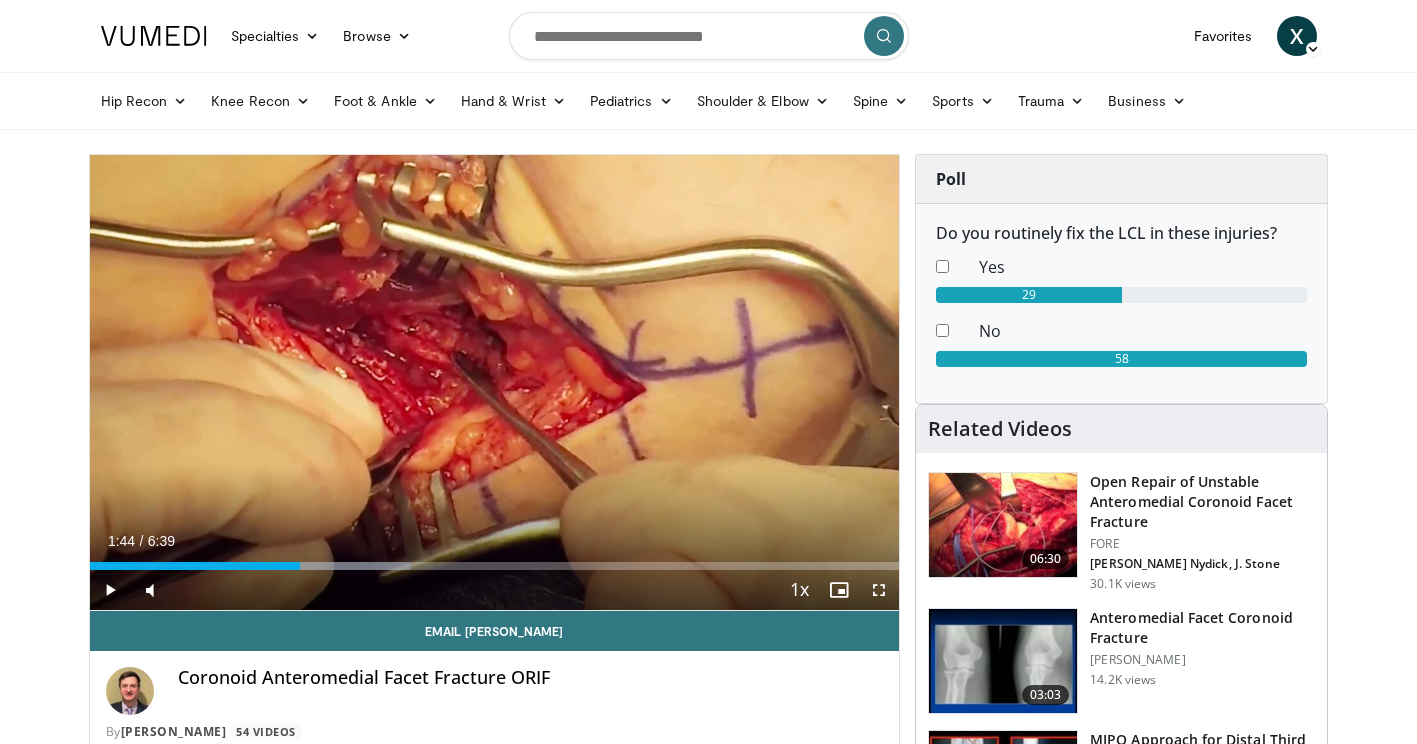 click on "Current Time  1:44 / Duration  6:39 Play Skip Backward Skip Forward Mute 5% Loaded :  39.72% 1:44 1:53 Stream Type  LIVE Seek to live, currently behind live LIVE   1x Playback Rate 0.5x 0.75x 1x , selected 1.25x 1.5x 1.75x 2x Chapters Chapters Descriptions descriptions off , selected Captions captions settings , opens captions settings dialog captions off , selected Audio Track en (Main) , selected Fullscreen Enable picture-in-picture mode" at bounding box center [495, 590] 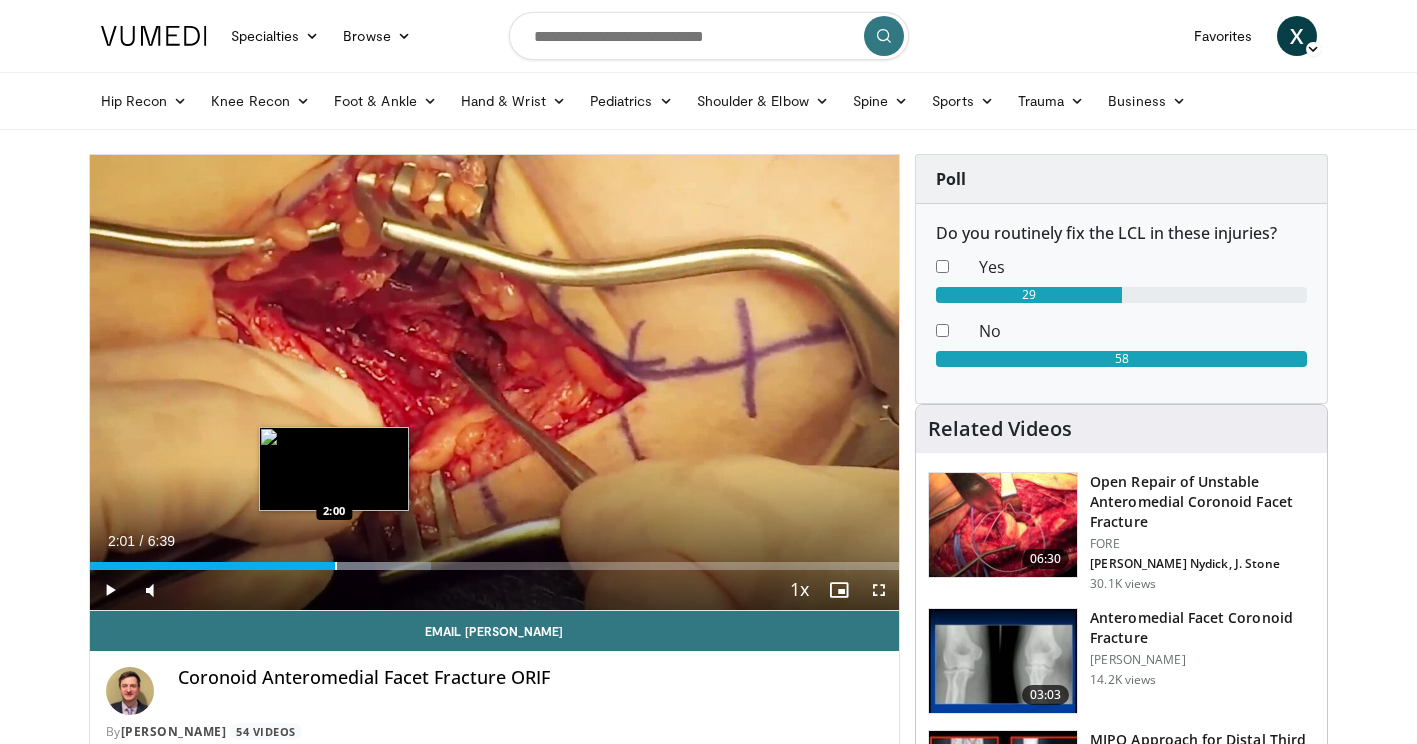 click at bounding box center (336, 566) 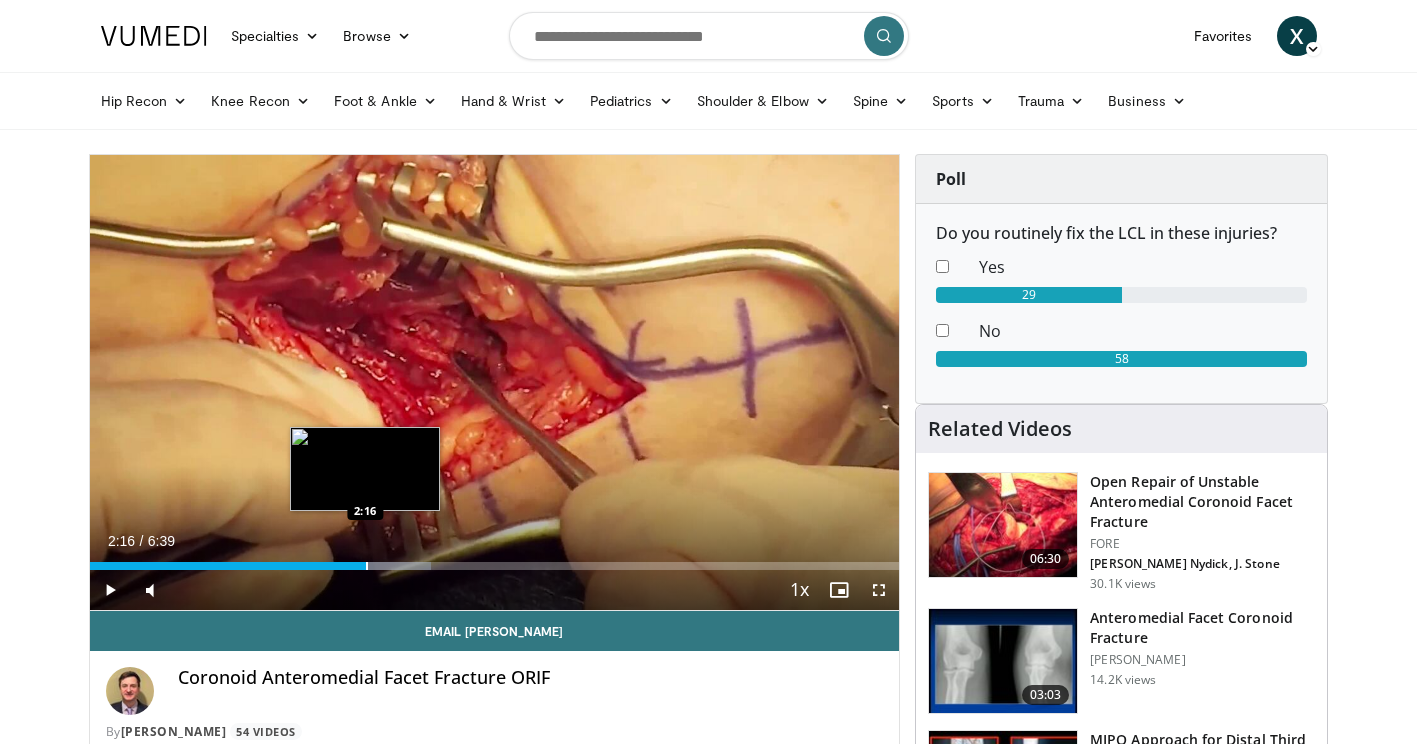click at bounding box center (367, 566) 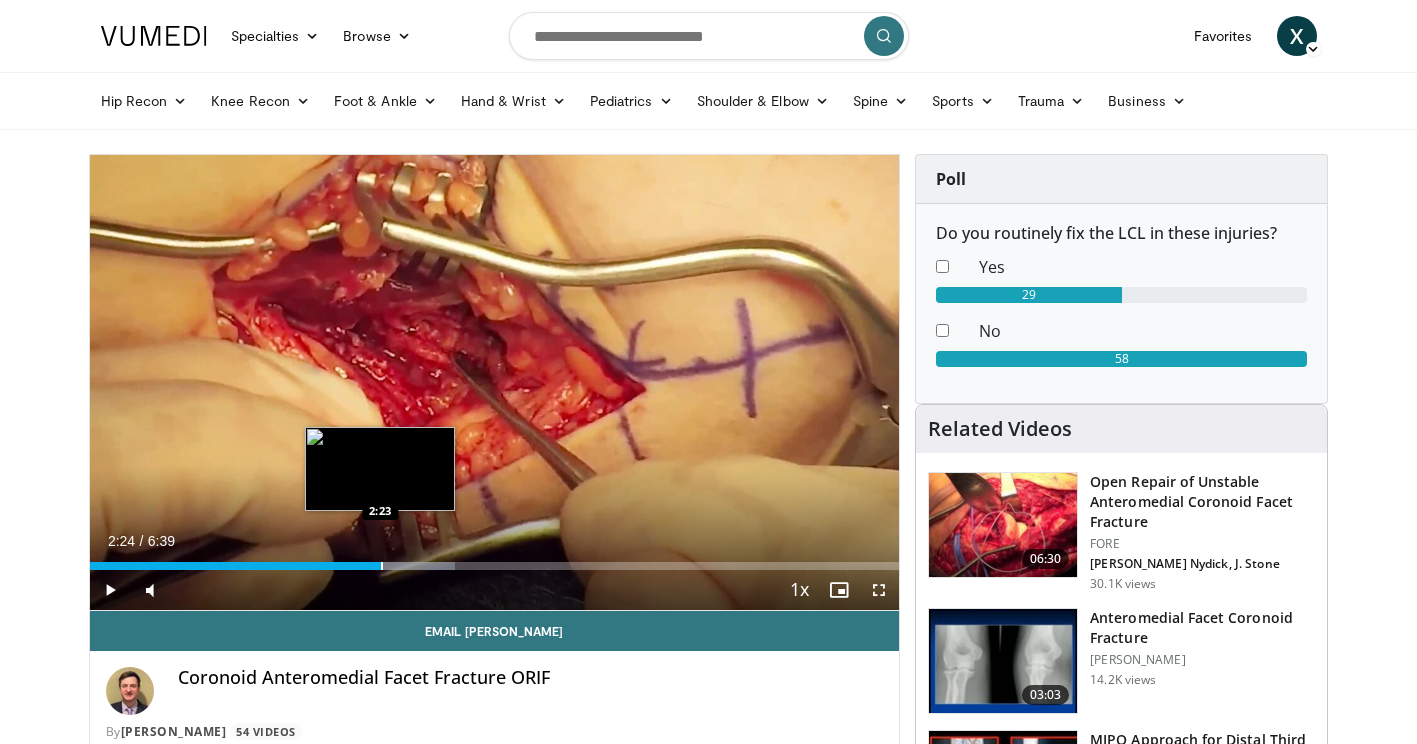 click at bounding box center (382, 566) 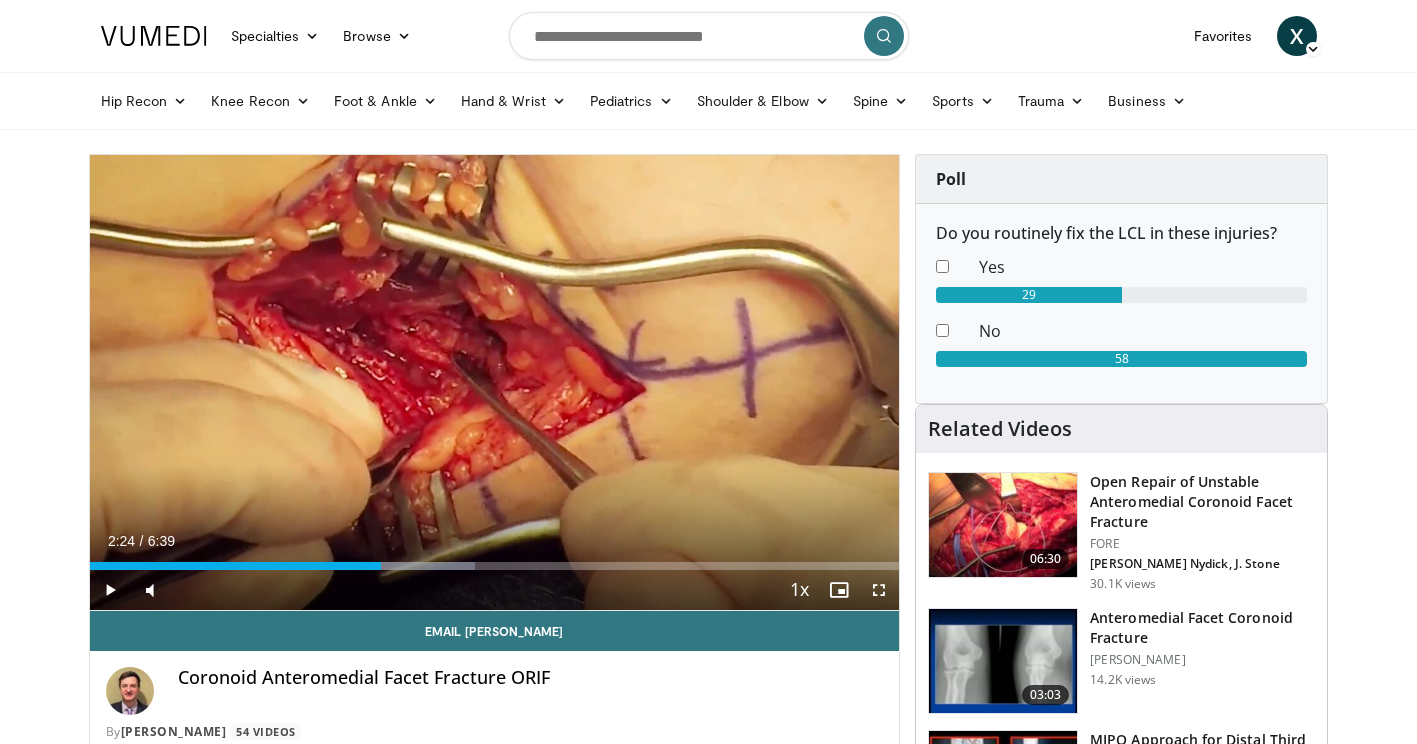 click on "Current Time  2:24 / Duration  6:39 Play Skip Backward Skip Forward Mute 5% Loaded :  47.61% 2:24 2:25 Stream Type  LIVE Seek to live, currently behind live LIVE   1x Playback Rate 0.5x 0.75x 1x , selected 1.25x 1.5x 1.75x 2x Chapters Chapters Descriptions descriptions off , selected Captions captions settings , opens captions settings dialog captions off , selected Audio Track en (Main) , selected Fullscreen Enable picture-in-picture mode" at bounding box center [495, 590] 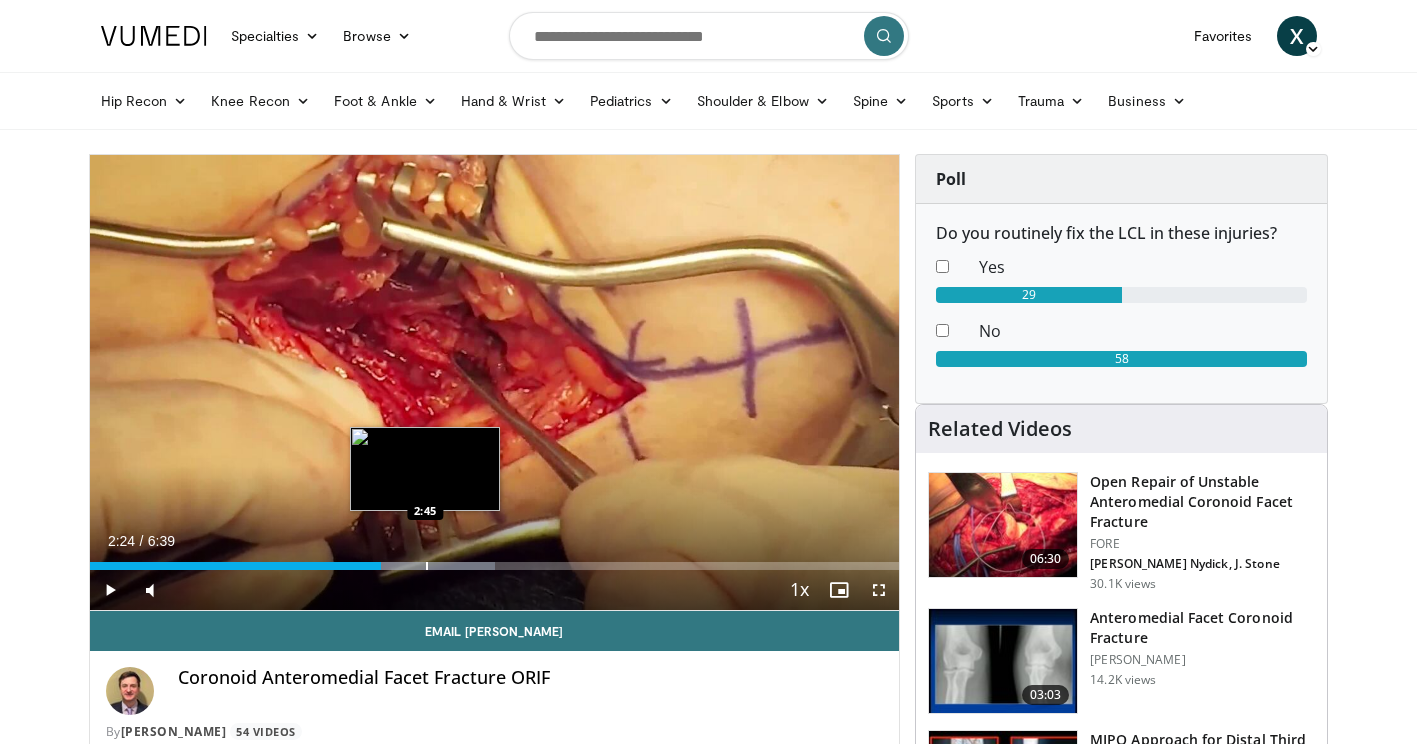 click at bounding box center (427, 566) 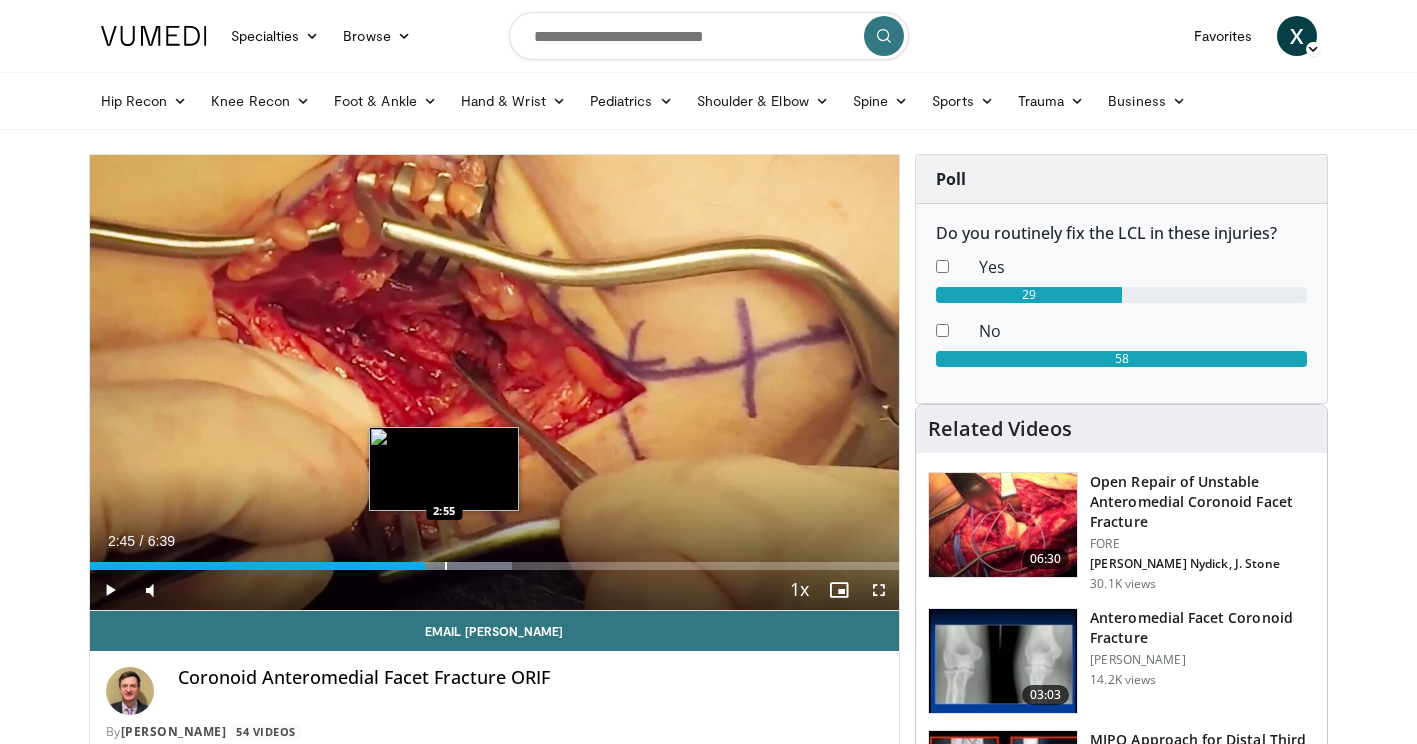 click at bounding box center [446, 566] 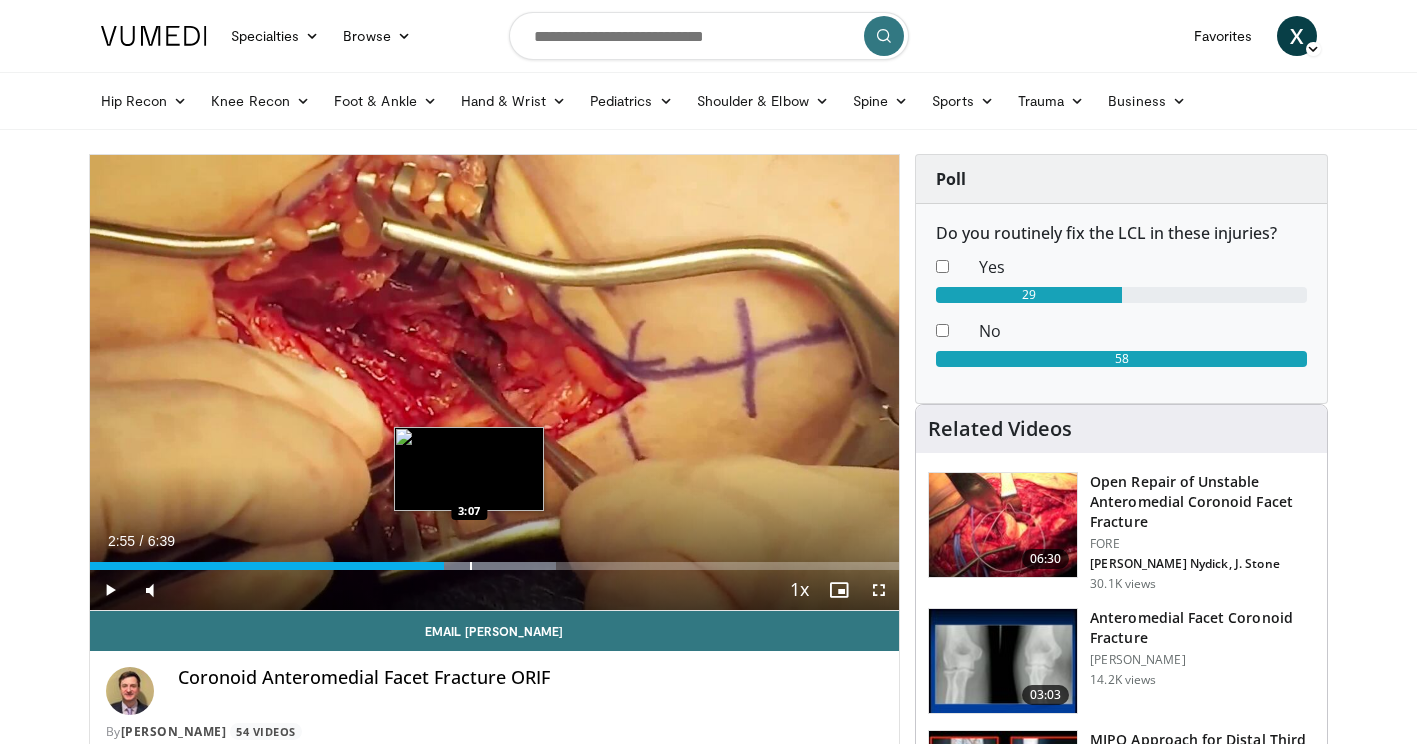 click at bounding box center (470, 566) 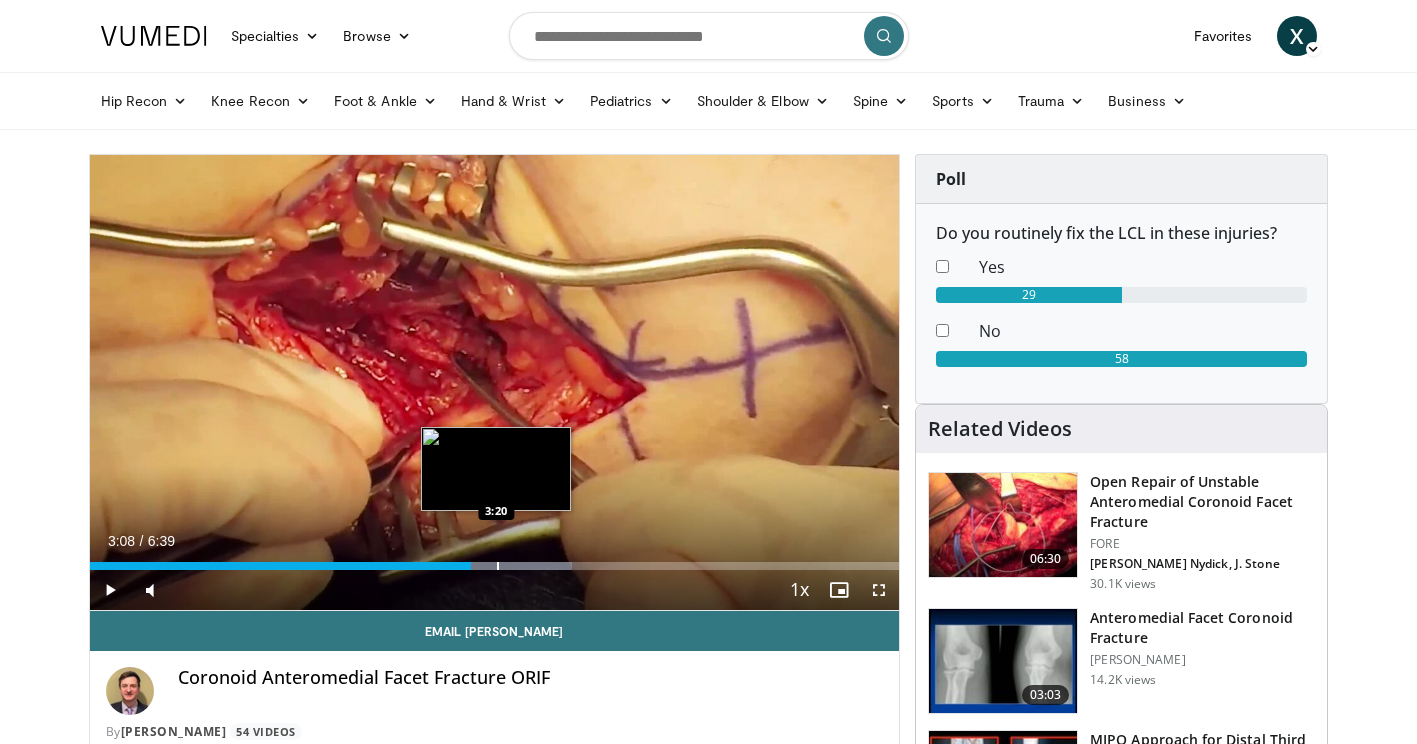 click at bounding box center (478, 566) 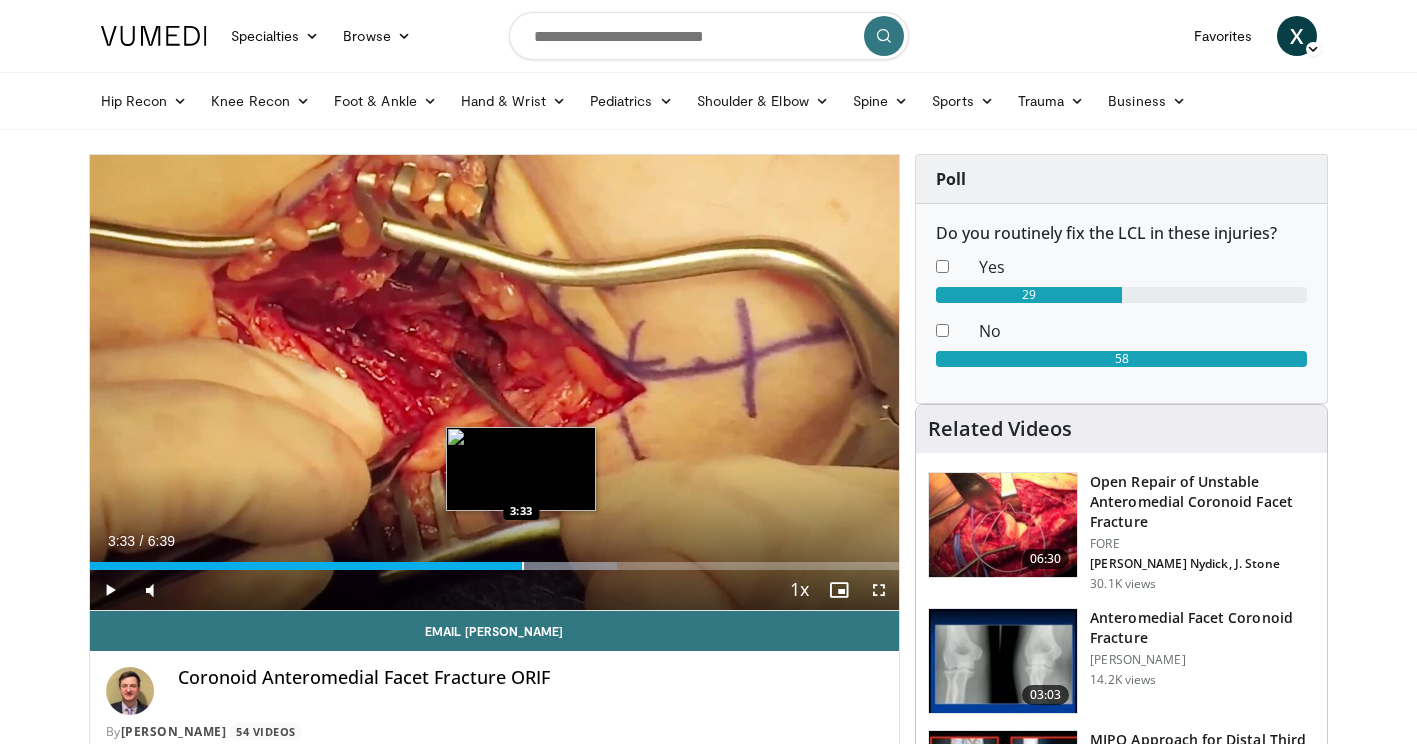 click at bounding box center (523, 566) 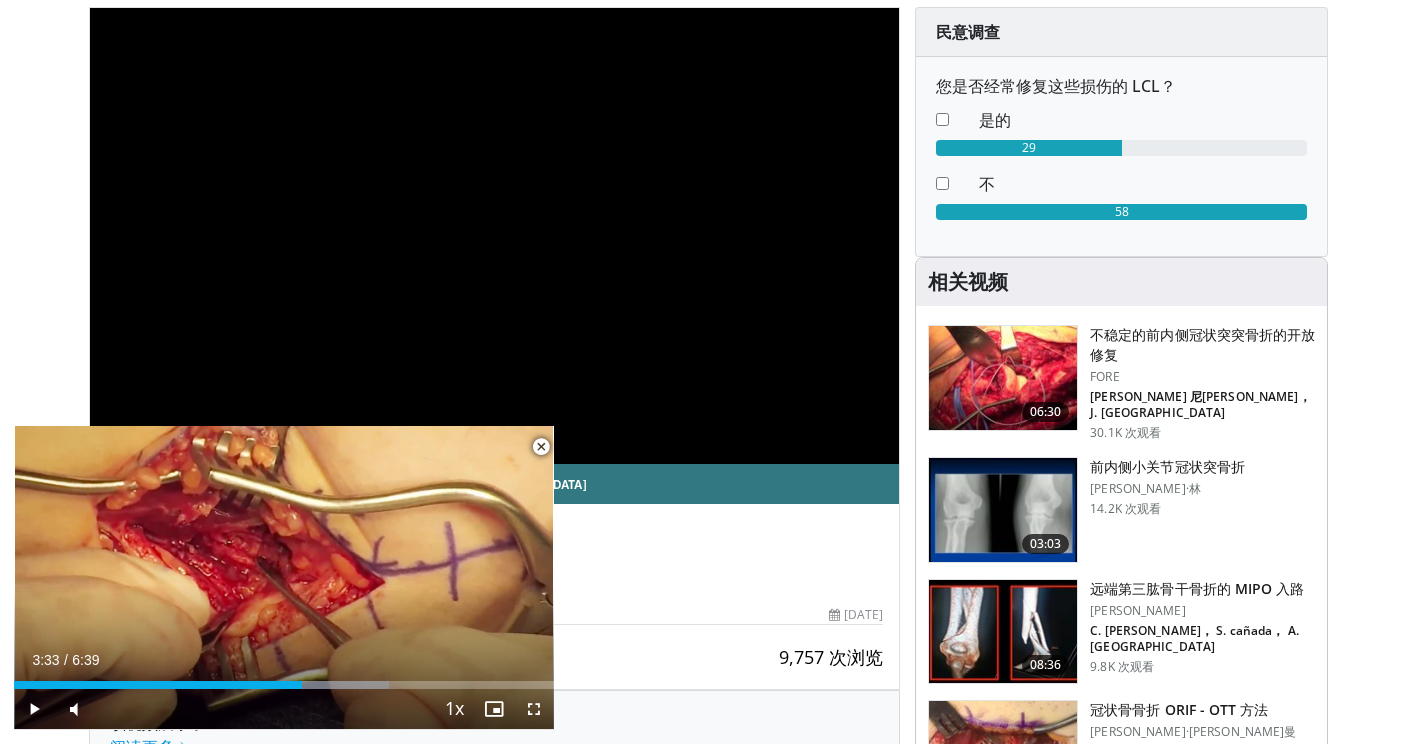 scroll, scrollTop: 0, scrollLeft: 0, axis: both 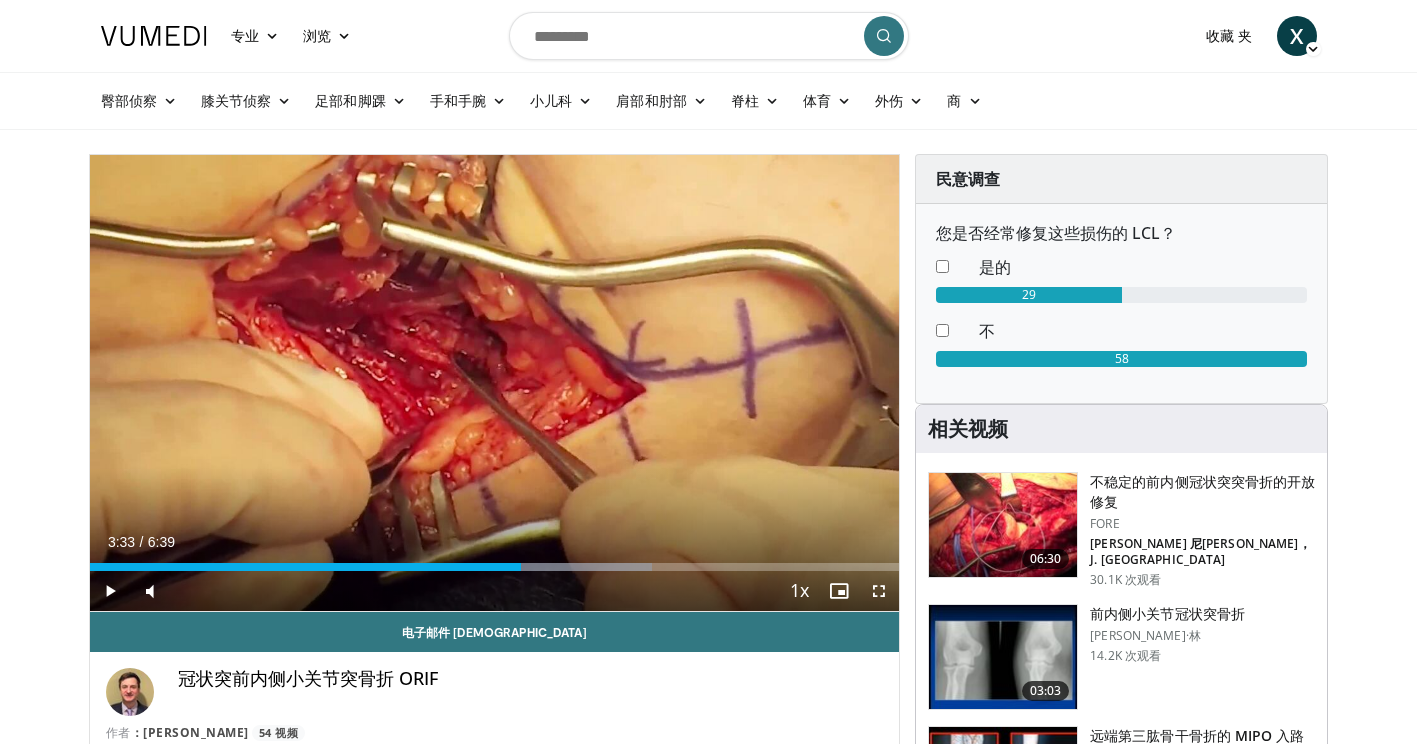 click on "专业
Adult & Family Medicine
Allergy, Asthma, Immunology
Anesthesiology
Cardiology
Dental
Dermatology
Endocrinology
Gastroenterology & Hepatology
General Surgery
Hematology & Oncology
Infectious Disease
Nephrology
Neurology
Neurosurgery
Obstetrics & Gynecology
Ophthalmology
Oral Maxillofacial
Orthopaedics
Otolaryngology
Pediatrics
Plastic Surgery
Podiatry
Psychiatry
Pulmonology
Radiation Oncology
Radiology
Rheumatology
Urology
浏览
Videos" at bounding box center [708, 1143] 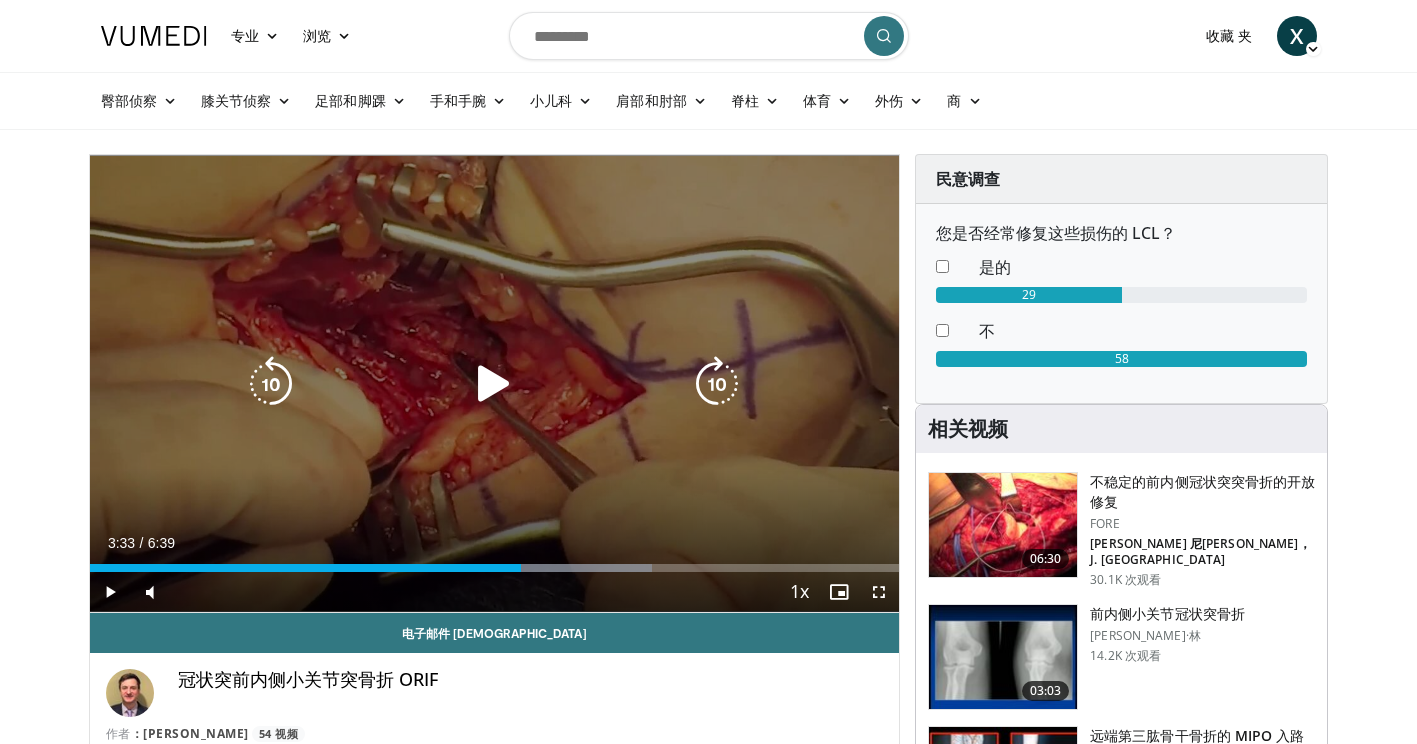 scroll, scrollTop: 0, scrollLeft: 0, axis: both 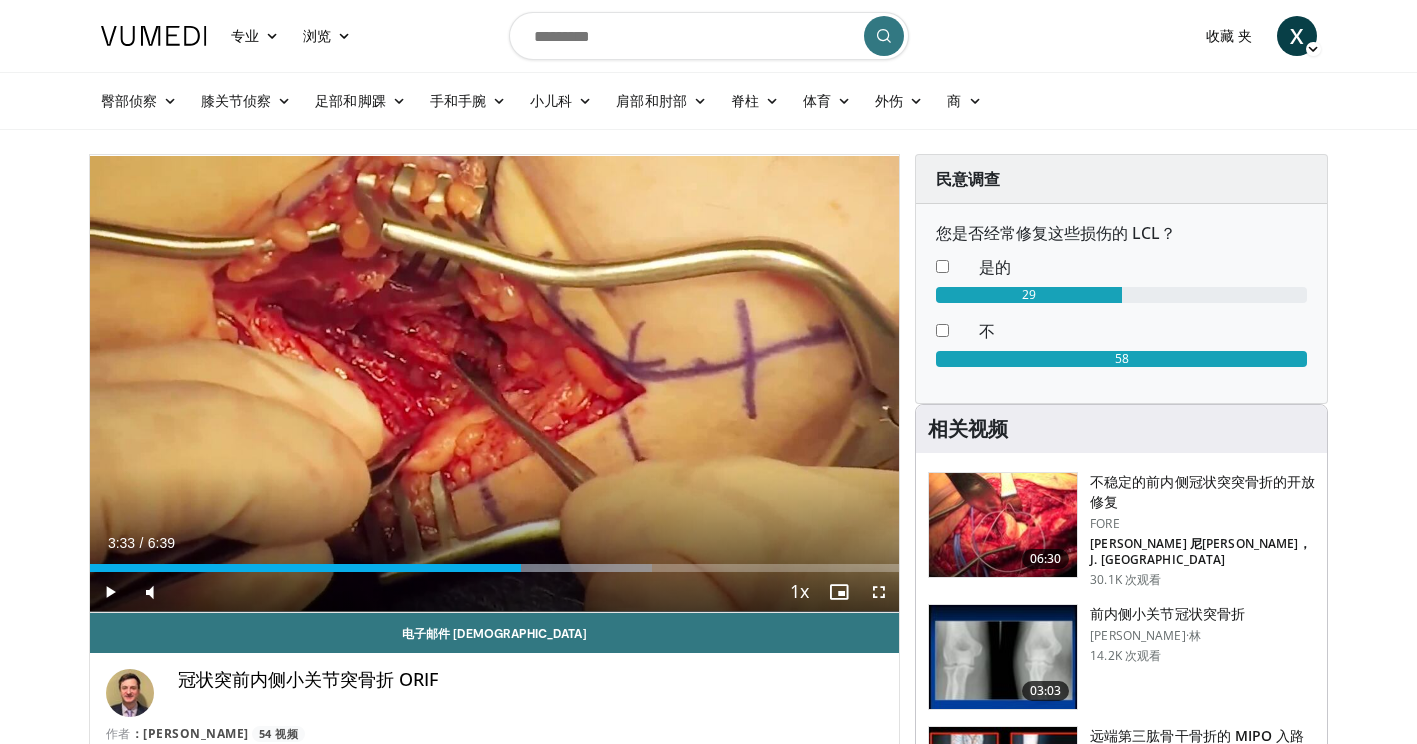 click on "专业
Adult & Family Medicine
Allergy, Asthma, Immunology
Anesthesiology
Cardiology
Dental
Dermatology
Endocrinology
Gastroenterology & Hepatology
General Surgery
Hematology & Oncology
Infectious Disease
Nephrology
Neurology
Neurosurgery
Obstetrics & Gynecology
Ophthalmology
Oral Maxillofacial
Orthopaedics
Otolaryngology
Pediatrics
Plastic Surgery
Podiatry
Psychiatry
Pulmonology
Radiation Oncology
Radiology
Rheumatology
Urology
浏览
Videos" at bounding box center [708, 1143] 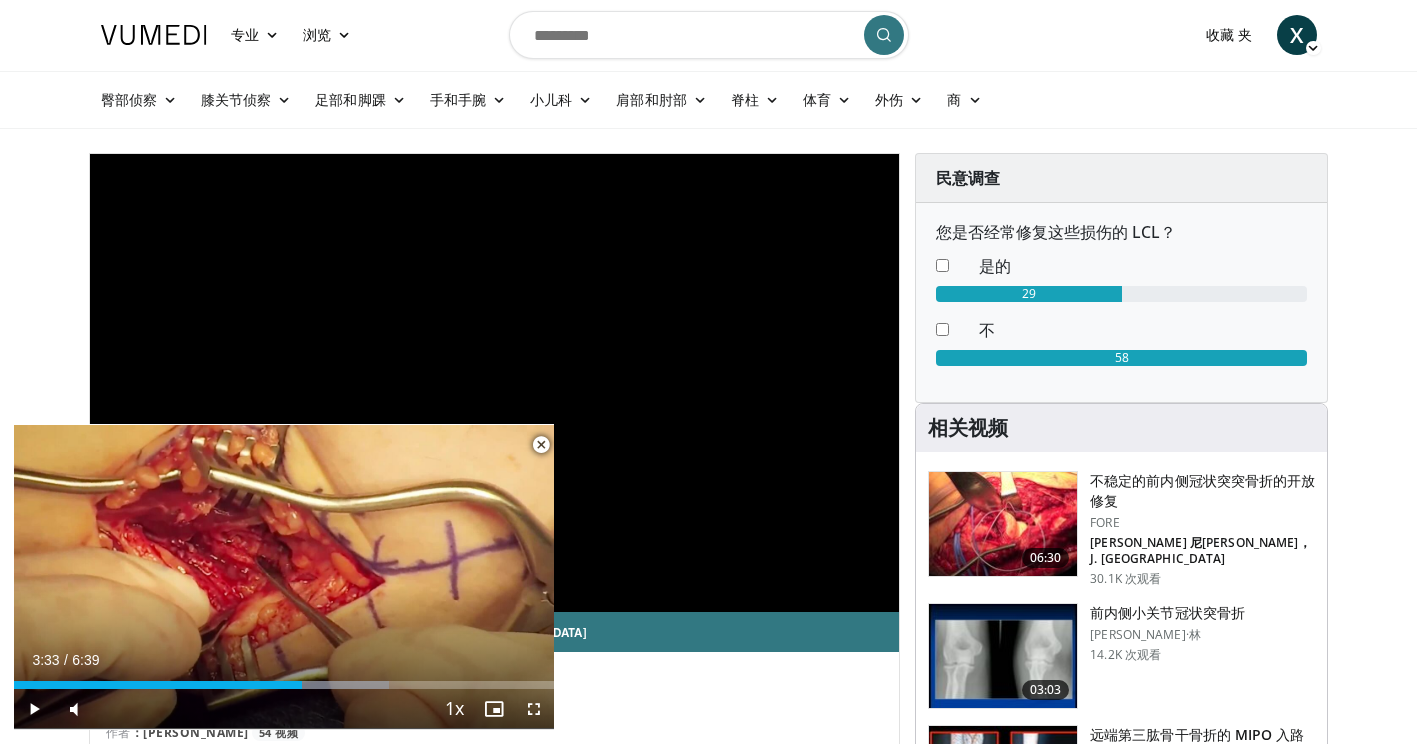 scroll, scrollTop: 0, scrollLeft: 0, axis: both 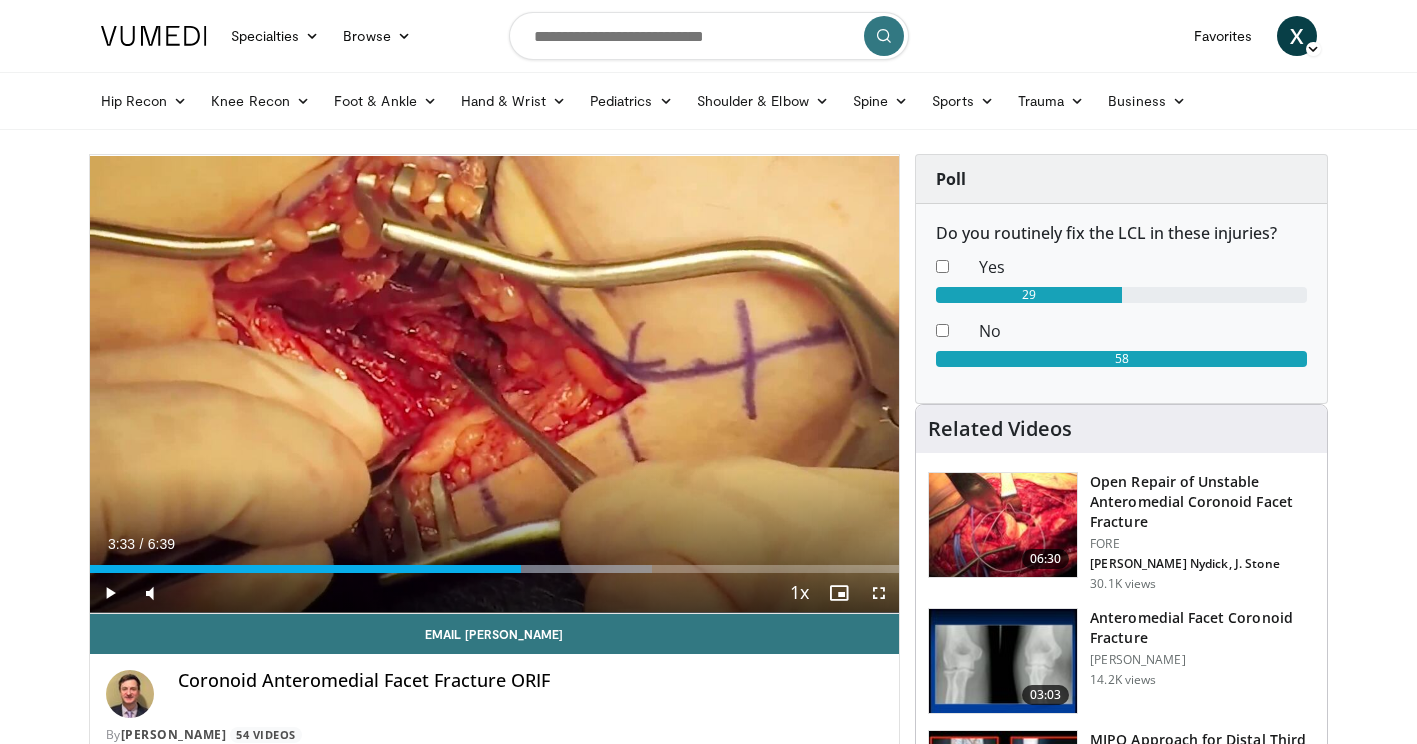 click on "Specialties
Adult & Family Medicine
Allergy, Asthma, Immunology
Anesthesiology
Cardiology
Dental
Dermatology
Endocrinology
Gastroenterology & Hepatology
General Surgery
Hematology & Oncology
Infectious Disease
Nephrology
Neurology
Neurosurgery
Obstetrics & Gynecology
Ophthalmology
Oral Maxillofacial
Orthopaedics
Otolaryngology
Pediatrics
Plastic Surgery
Podiatry
Psychiatry
Pulmonology
Radiation Oncology
Radiology
Rheumatology
Urology" at bounding box center (708, 1254) 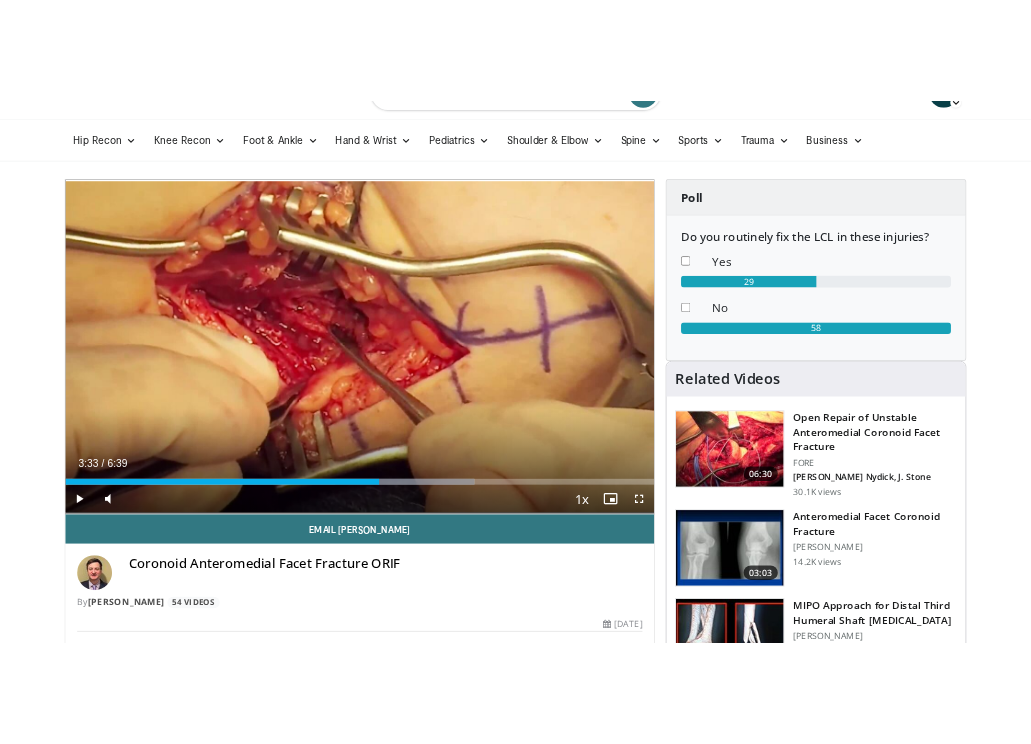scroll, scrollTop: 100, scrollLeft: 0, axis: vertical 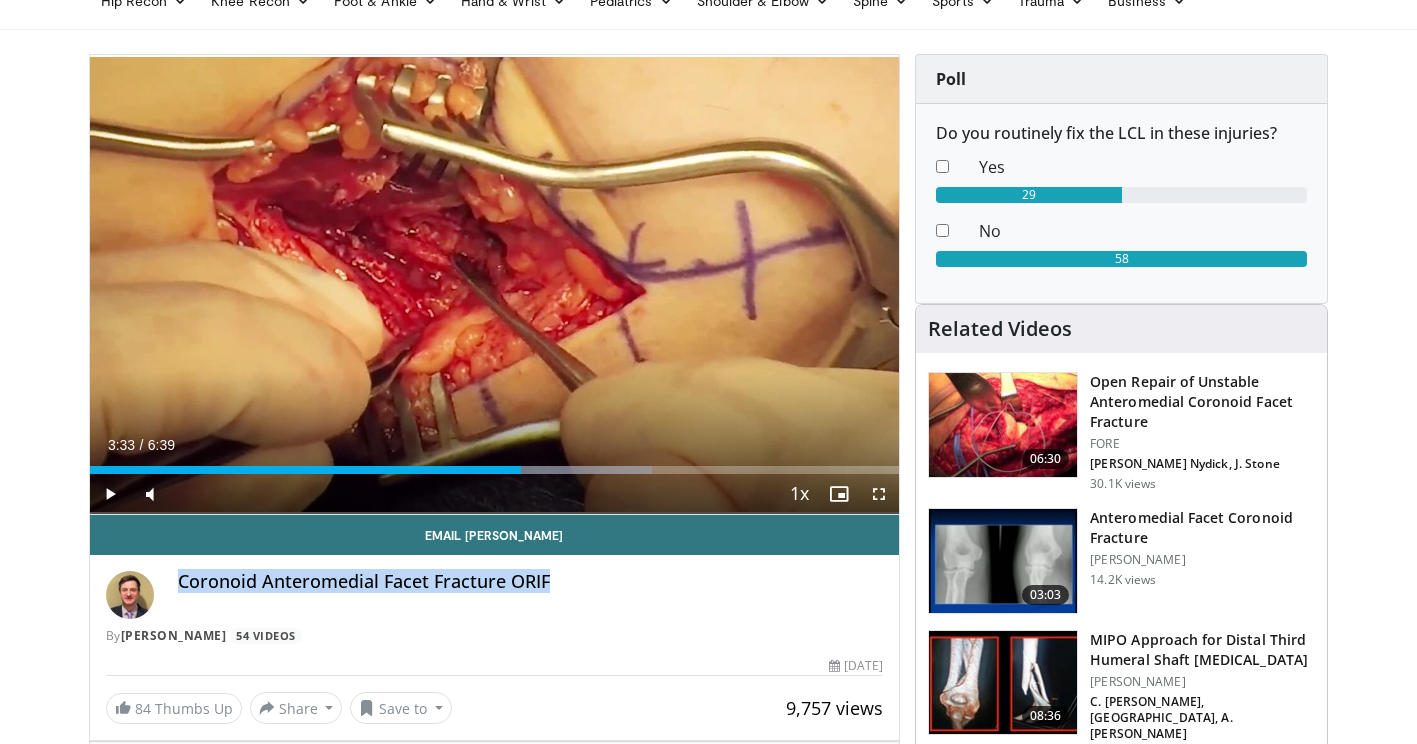 drag, startPoint x: 179, startPoint y: 583, endPoint x: 551, endPoint y: 593, distance: 372.1344 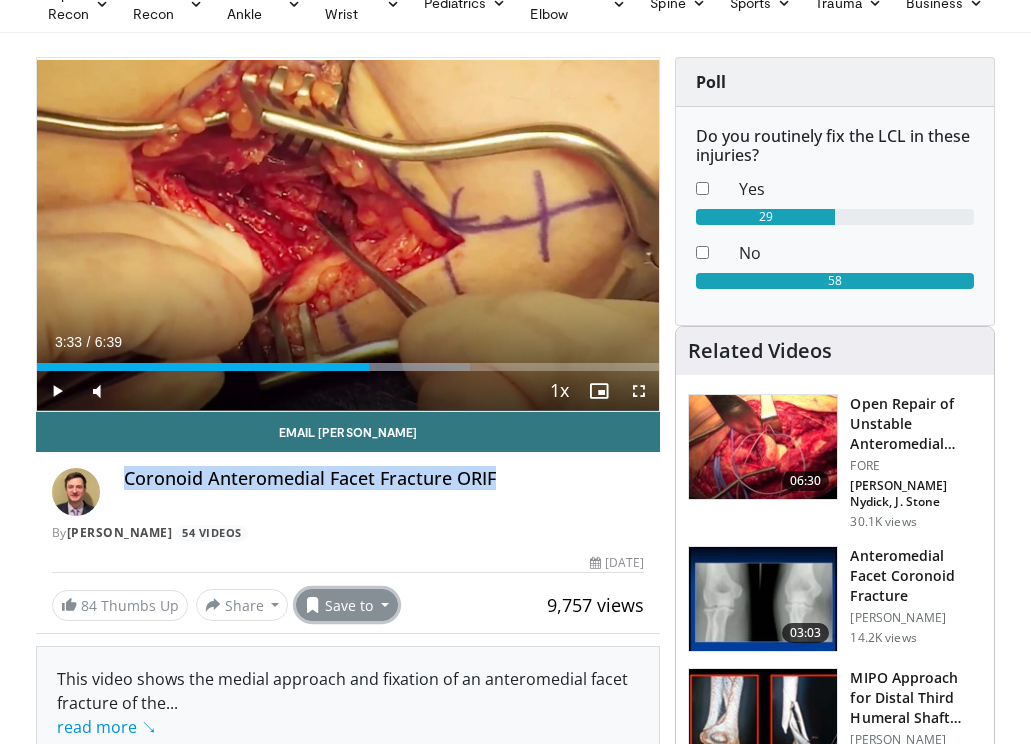 click on "Save to" at bounding box center [347, 605] 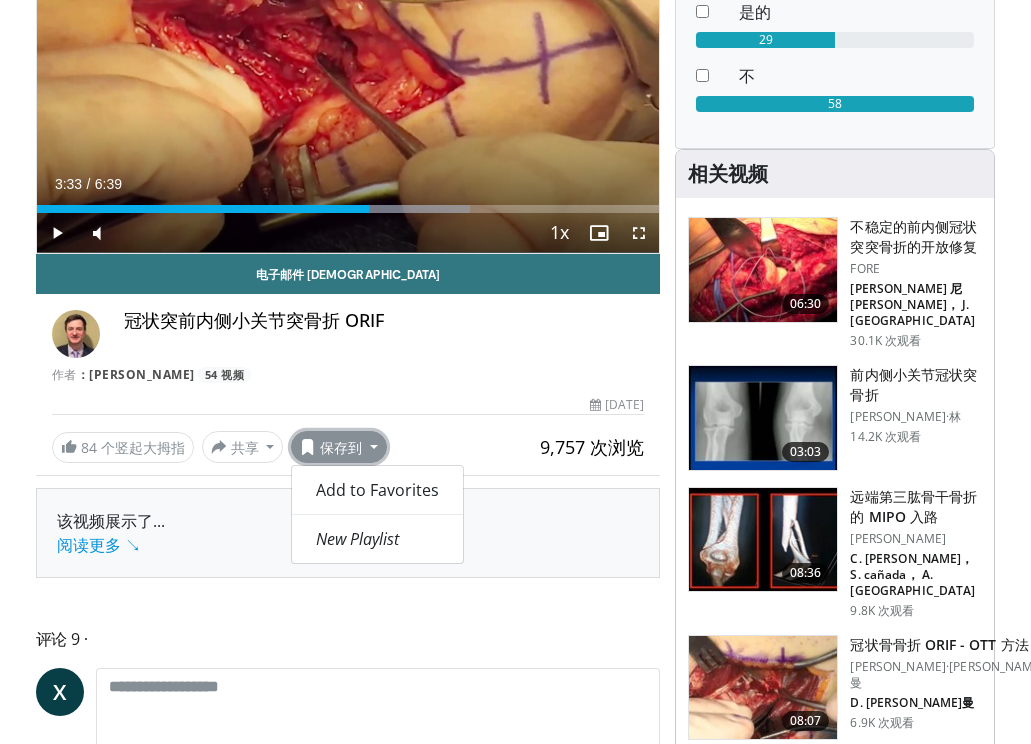 scroll, scrollTop: 300, scrollLeft: 0, axis: vertical 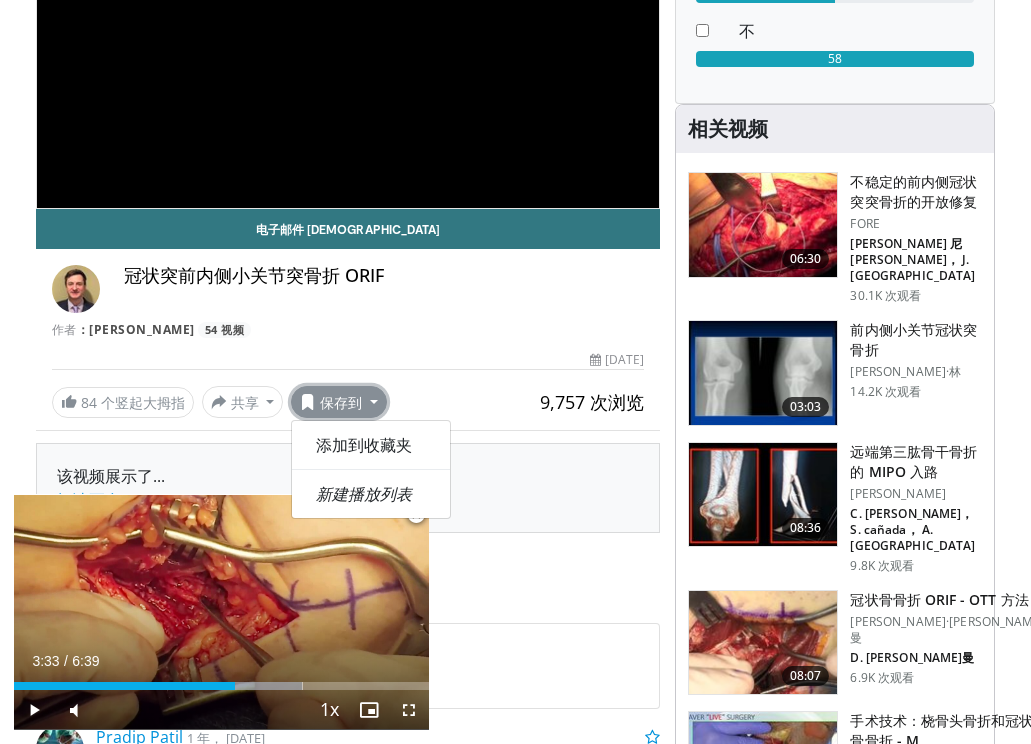 click on "电子邮件
大卫
冠状突前内侧小关节突骨折 ORIF
作者 ：David Tuckman
54 视频
9,757 views
八月 16， 2017
84    个竖起大拇指
Share Coronoid Anteromedial Fac...
×
Enter one or more e-mail addresses, each in a new line
Message
Send
Close" at bounding box center [348, 313] 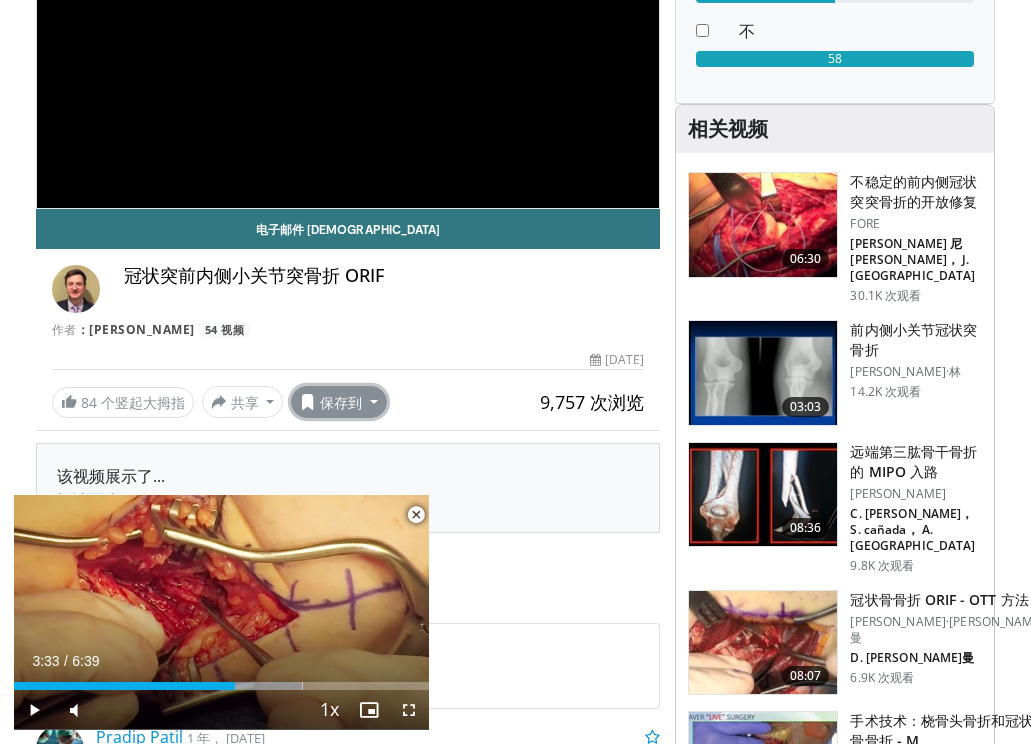 click on "保存到" at bounding box center (341, 402) 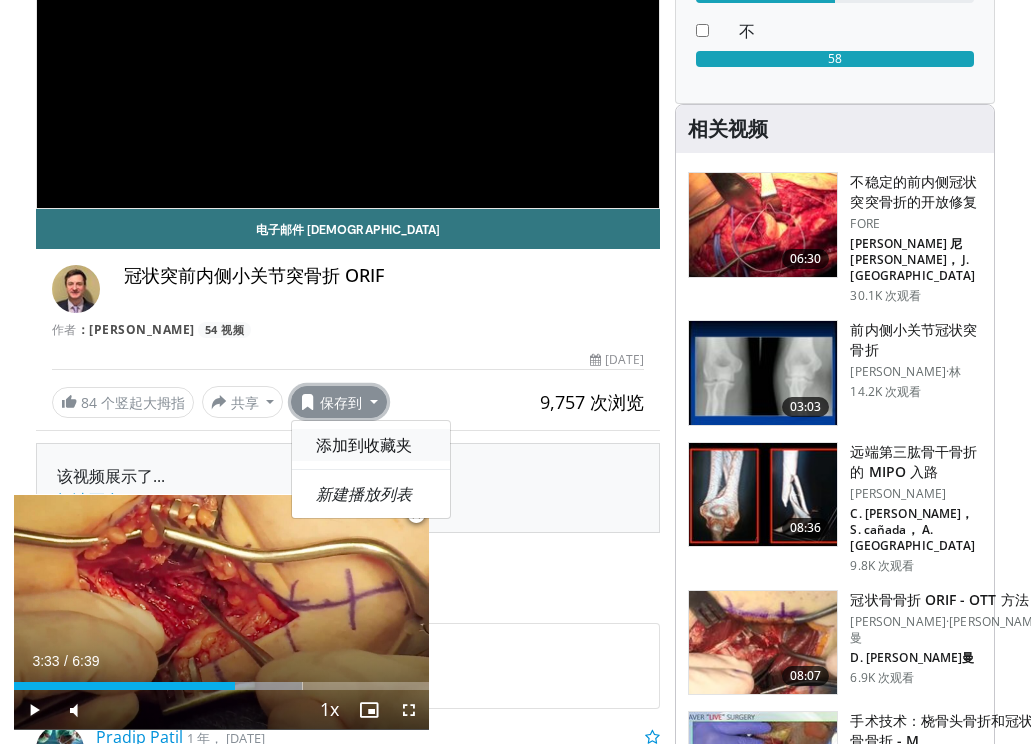 click on "添加到收藏夹" at bounding box center (364, 445) 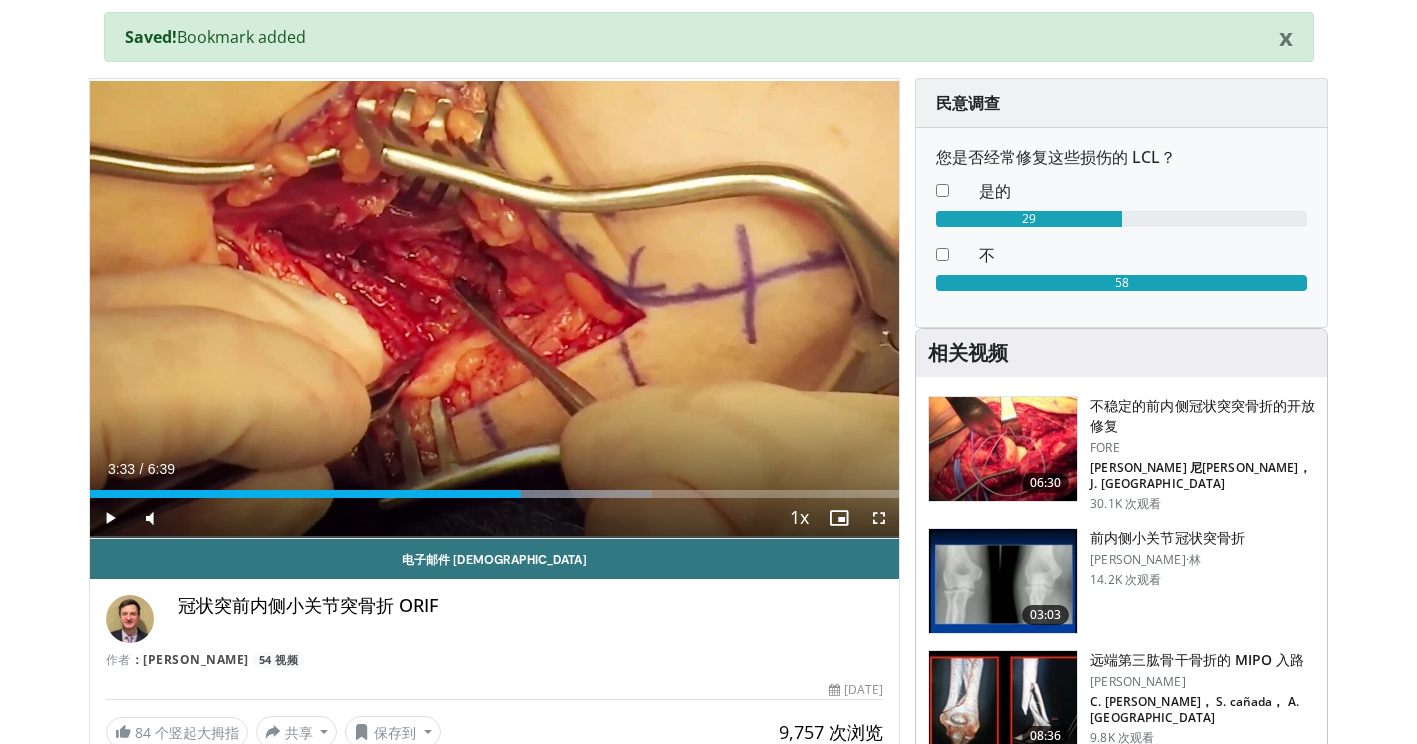 scroll, scrollTop: 0, scrollLeft: 0, axis: both 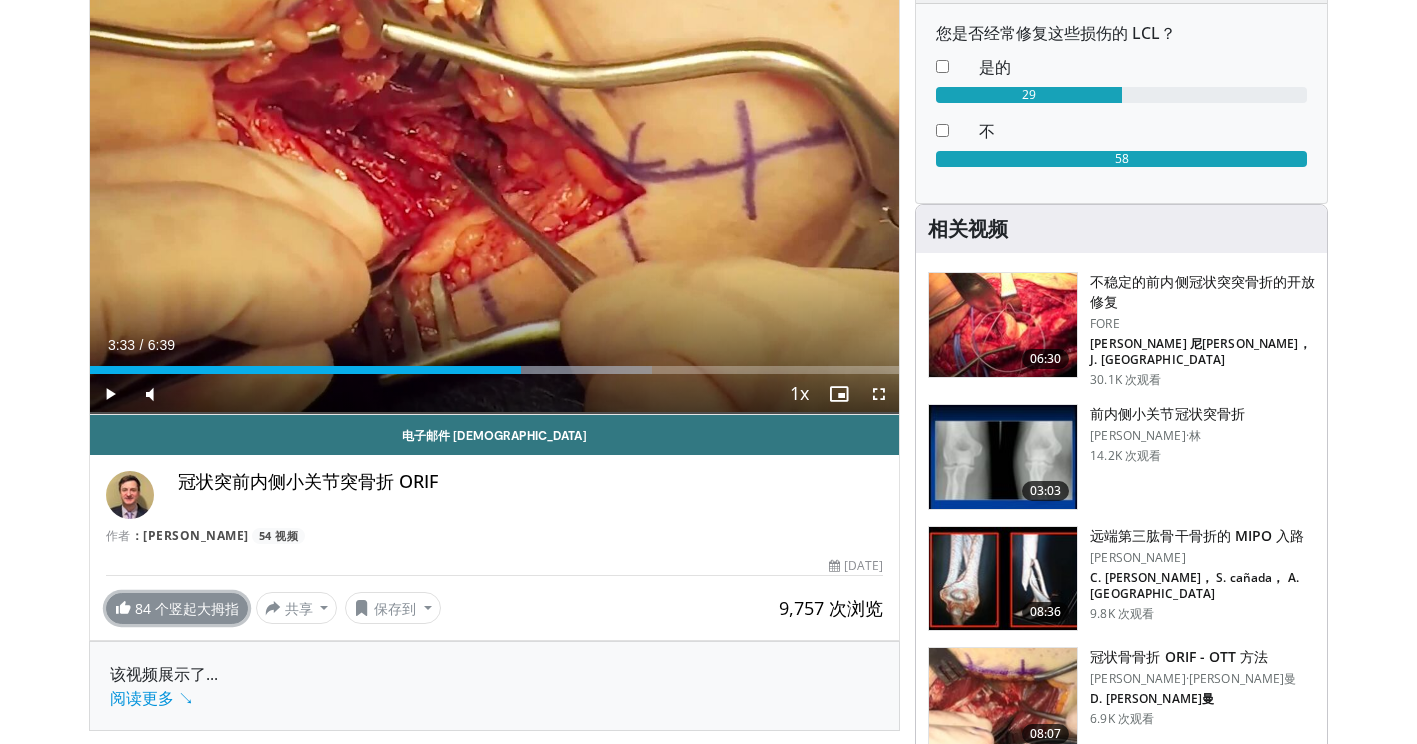 drag, startPoint x: 175, startPoint y: 610, endPoint x: 195, endPoint y: 594, distance: 25.612497 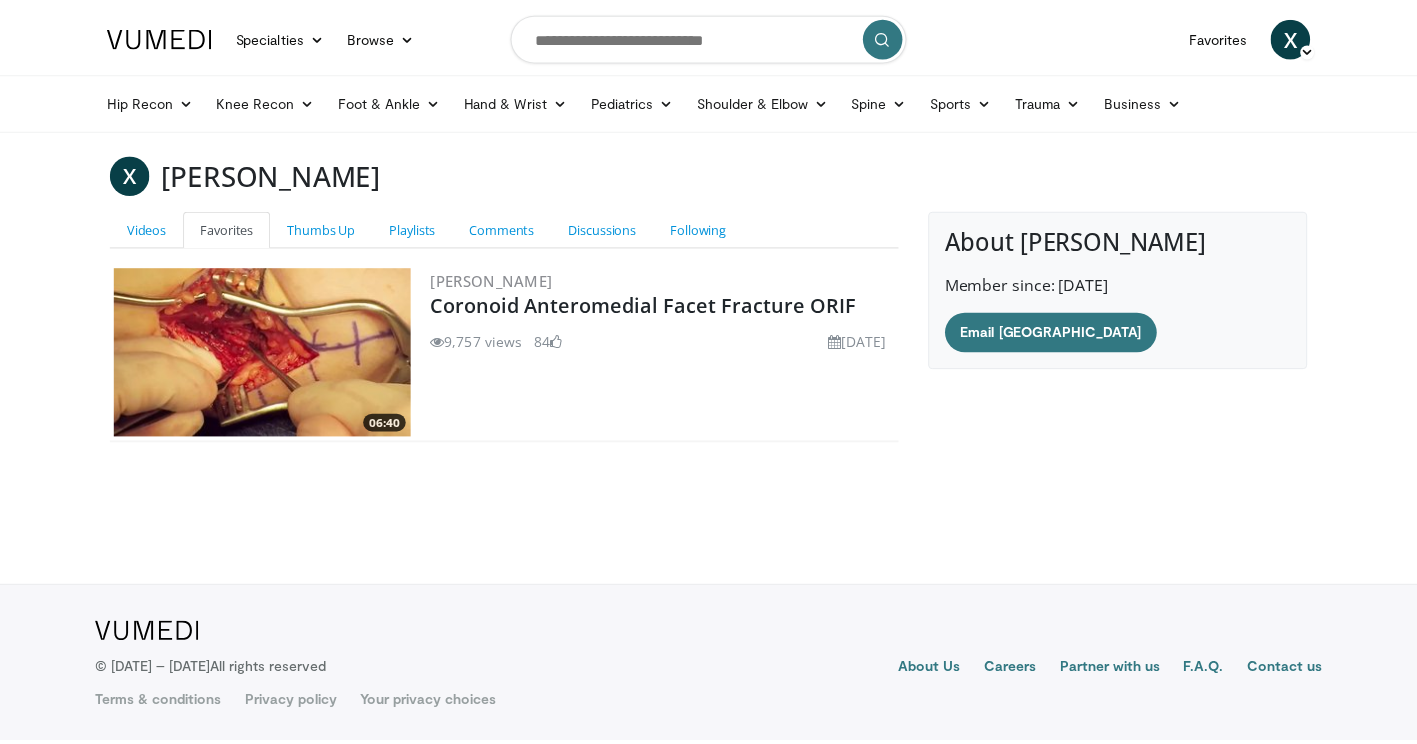 scroll, scrollTop: 0, scrollLeft: 0, axis: both 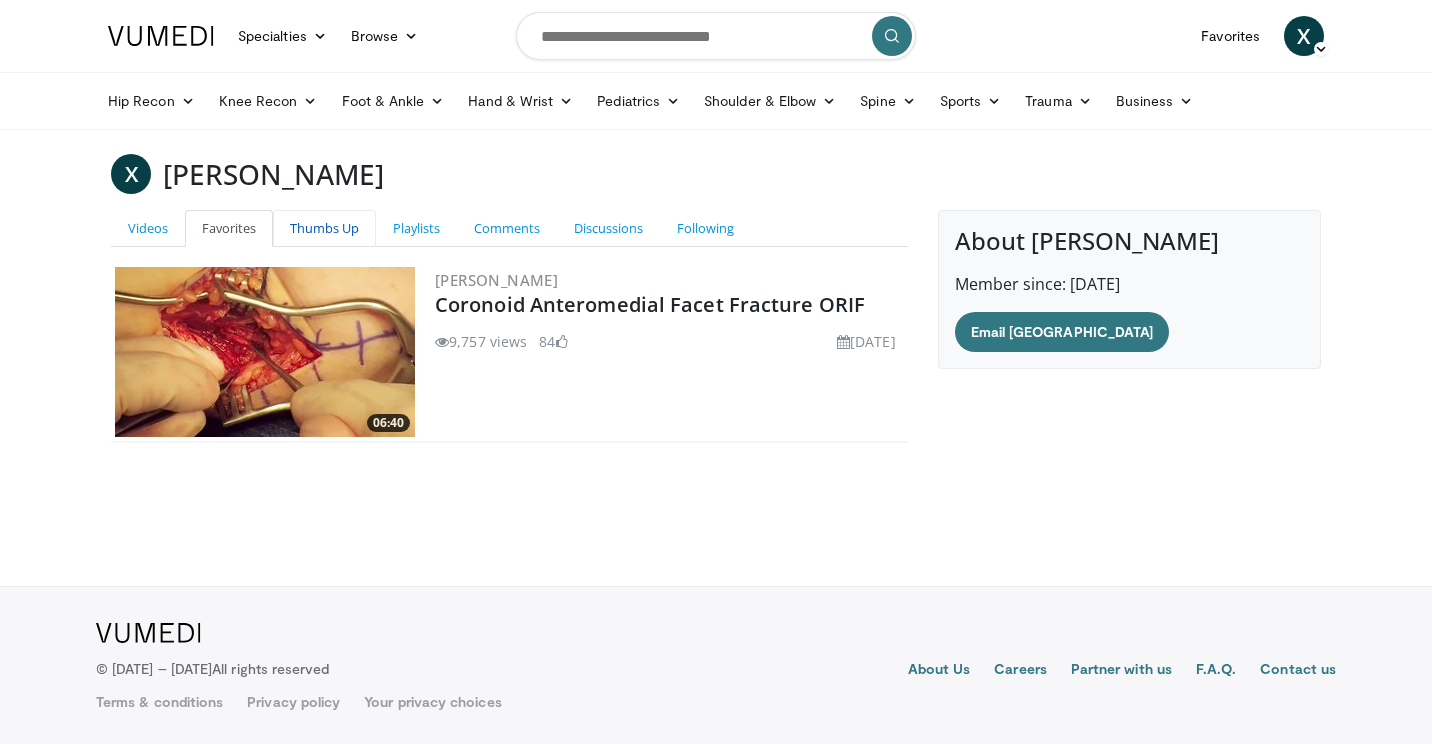 click on "Thumbs Up" at bounding box center (324, 228) 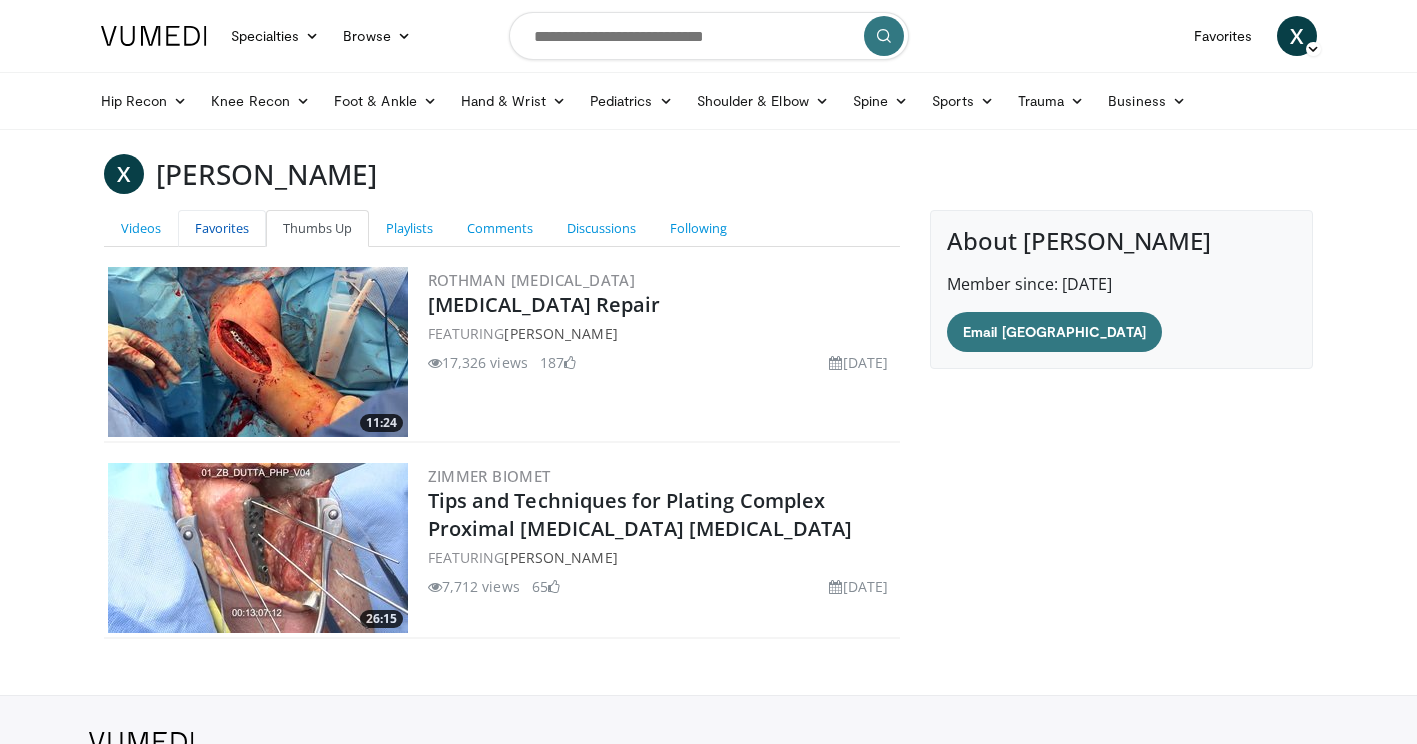 click on "Favorites" at bounding box center [222, 228] 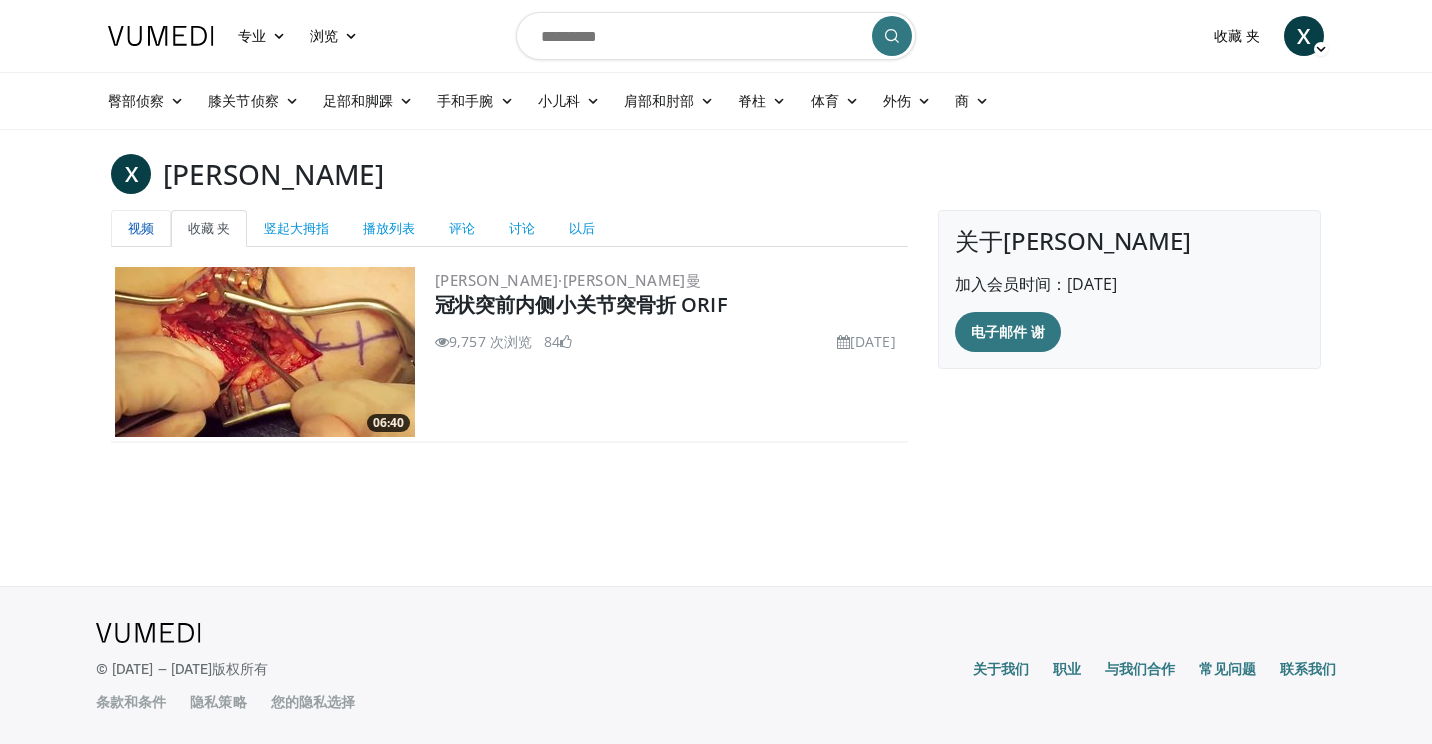 click on "视频" at bounding box center [141, 228] 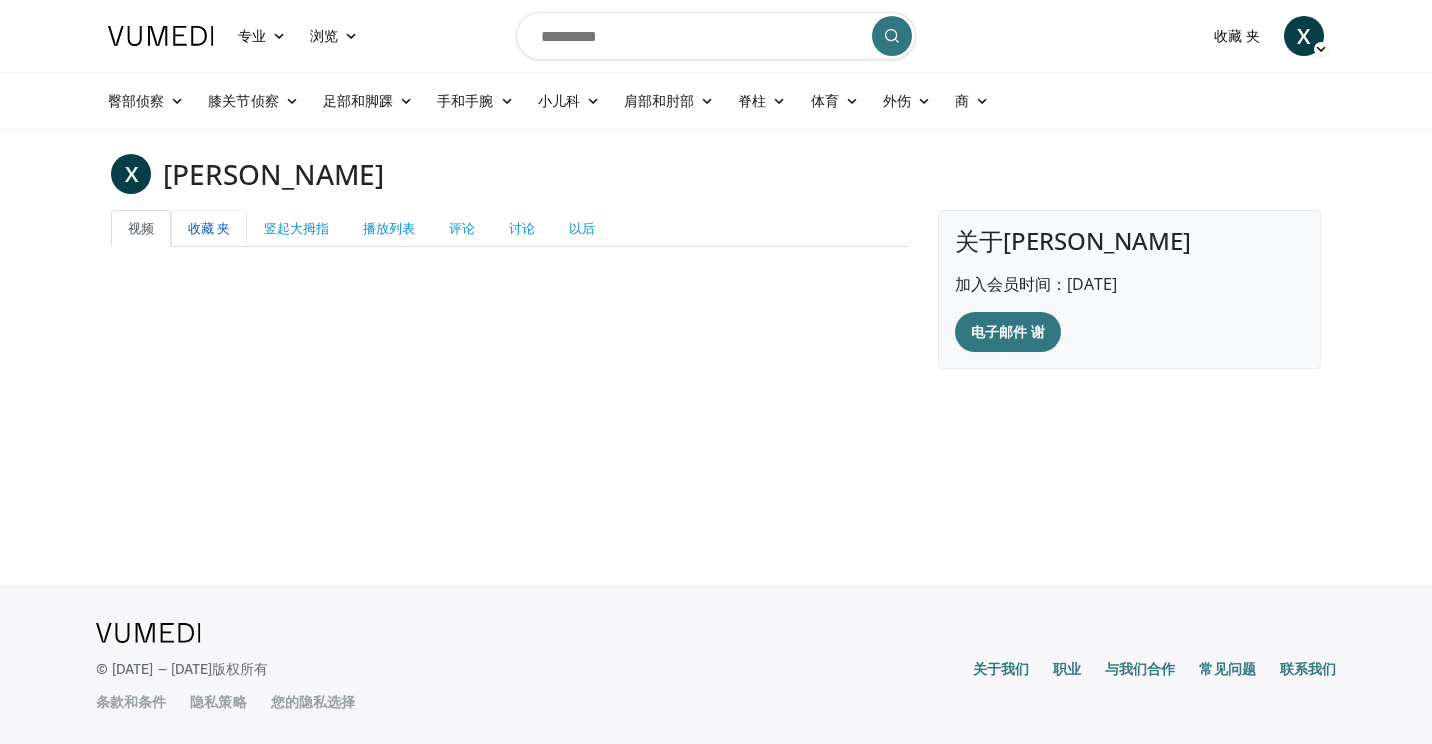 click on "收藏 夹" at bounding box center [209, 228] 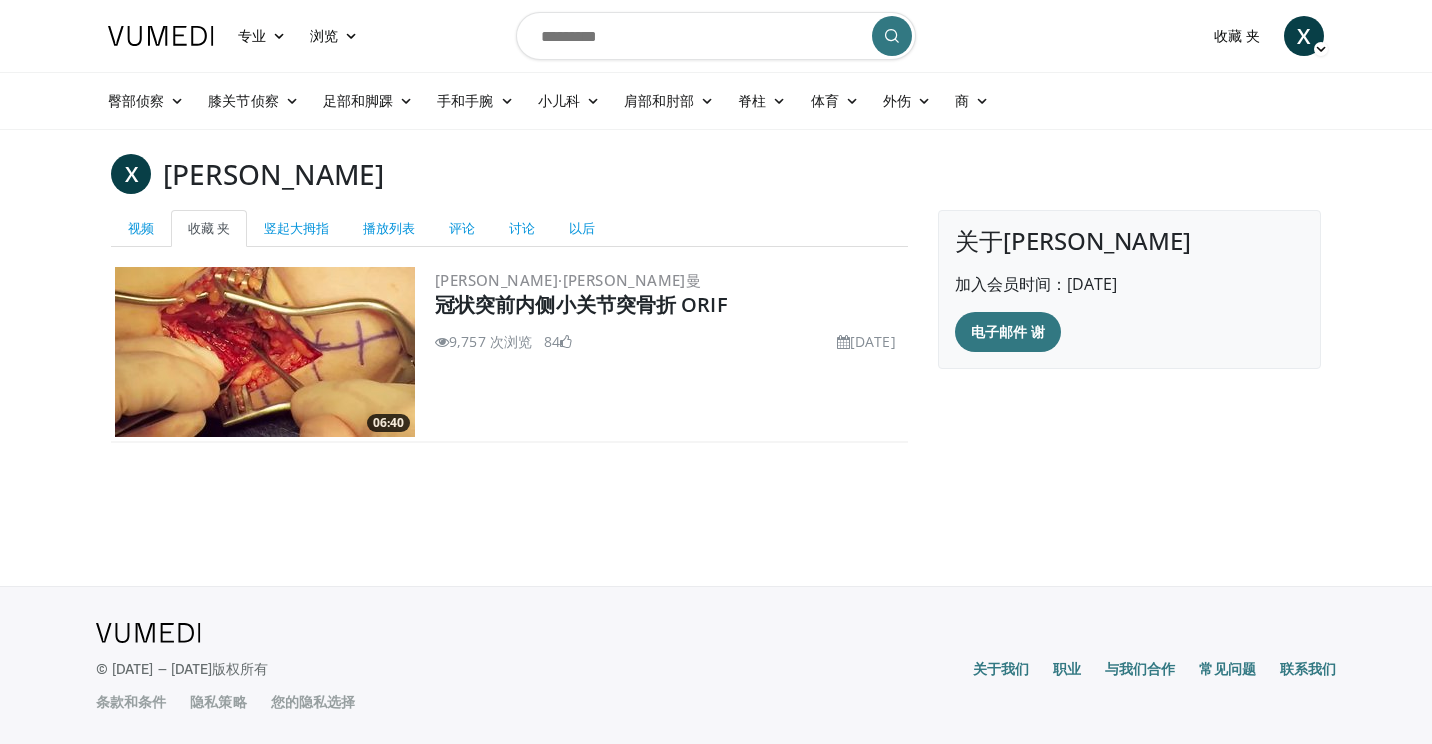 drag, startPoint x: 695, startPoint y: 203, endPoint x: 667, endPoint y: 180, distance: 36.23534 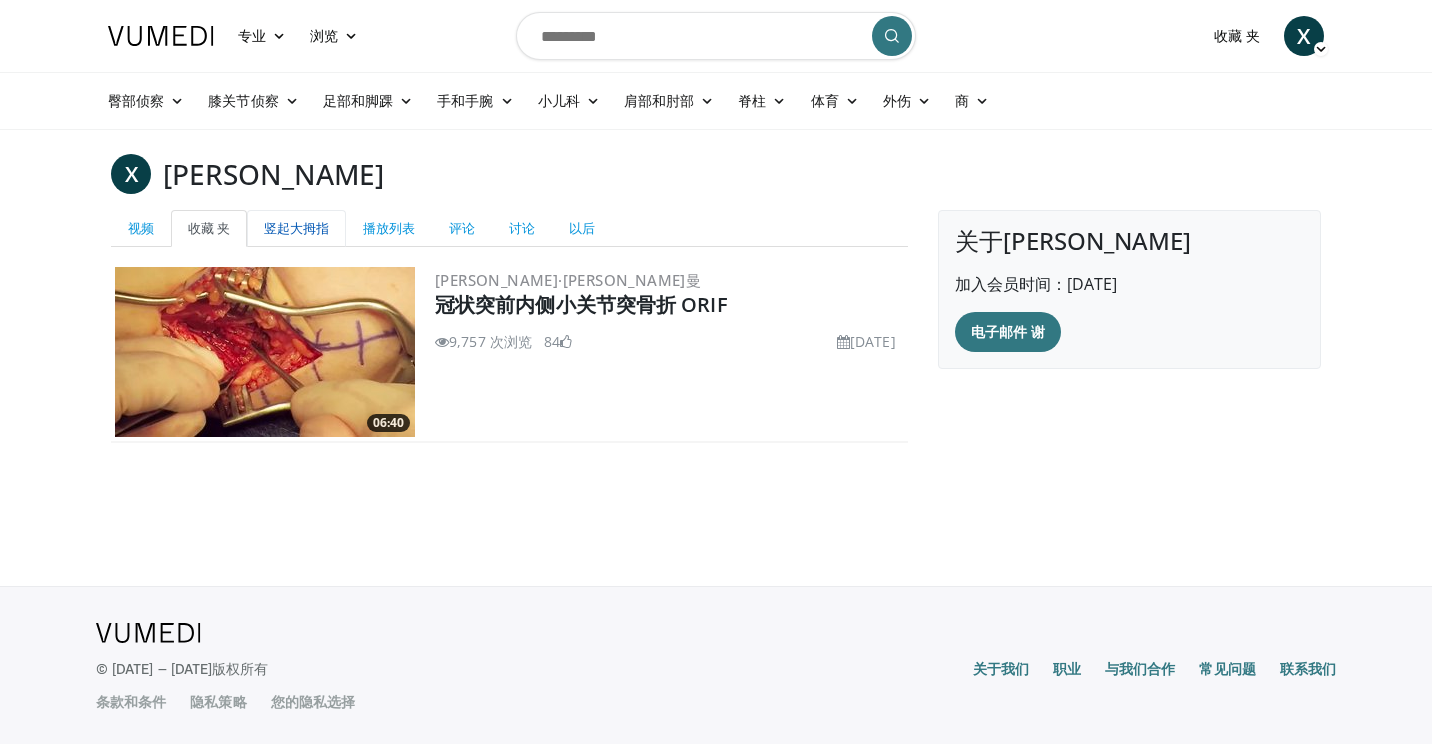 click on "竖起大拇指" at bounding box center (296, 228) 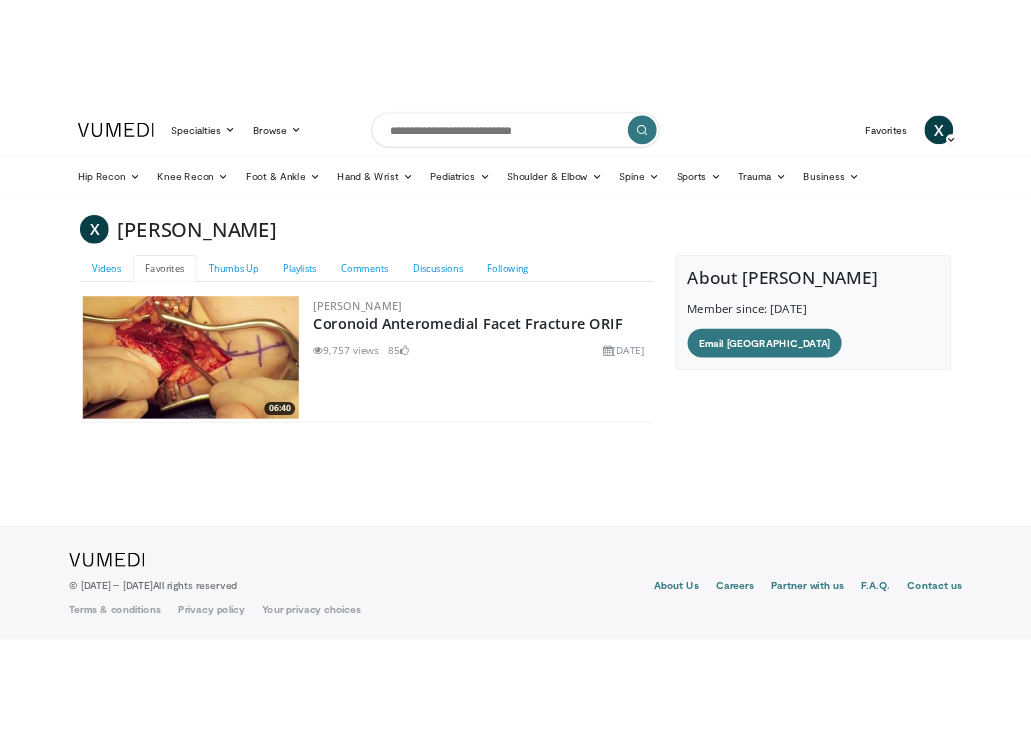 scroll, scrollTop: 0, scrollLeft: 0, axis: both 